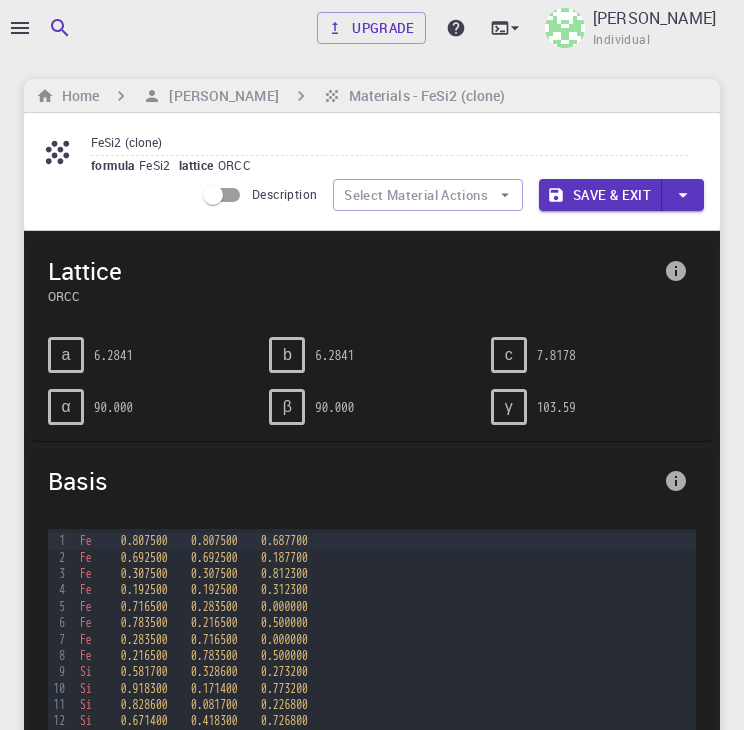 scroll, scrollTop: 0, scrollLeft: 0, axis: both 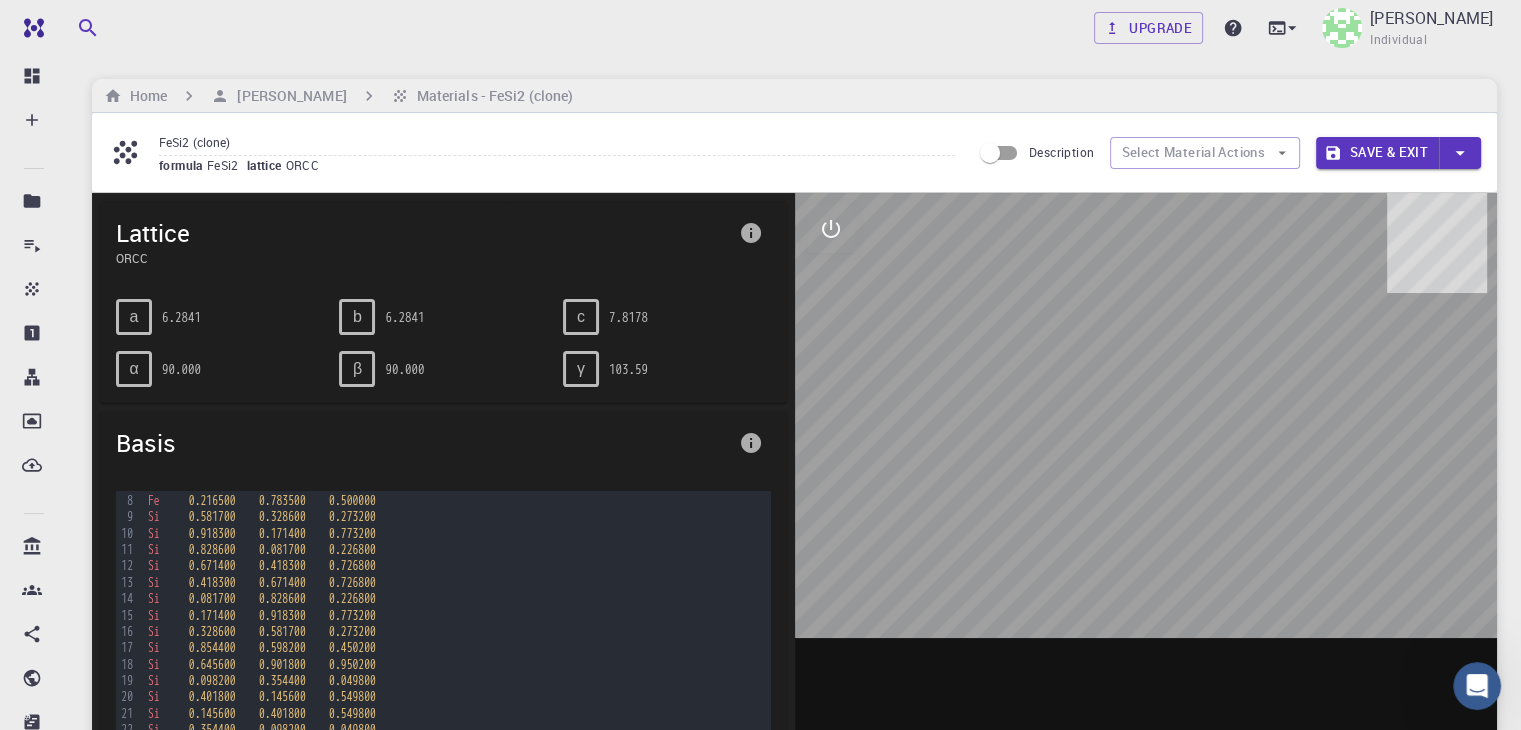 drag, startPoint x: 1144, startPoint y: 387, endPoint x: 1209, endPoint y: 455, distance: 94.06912 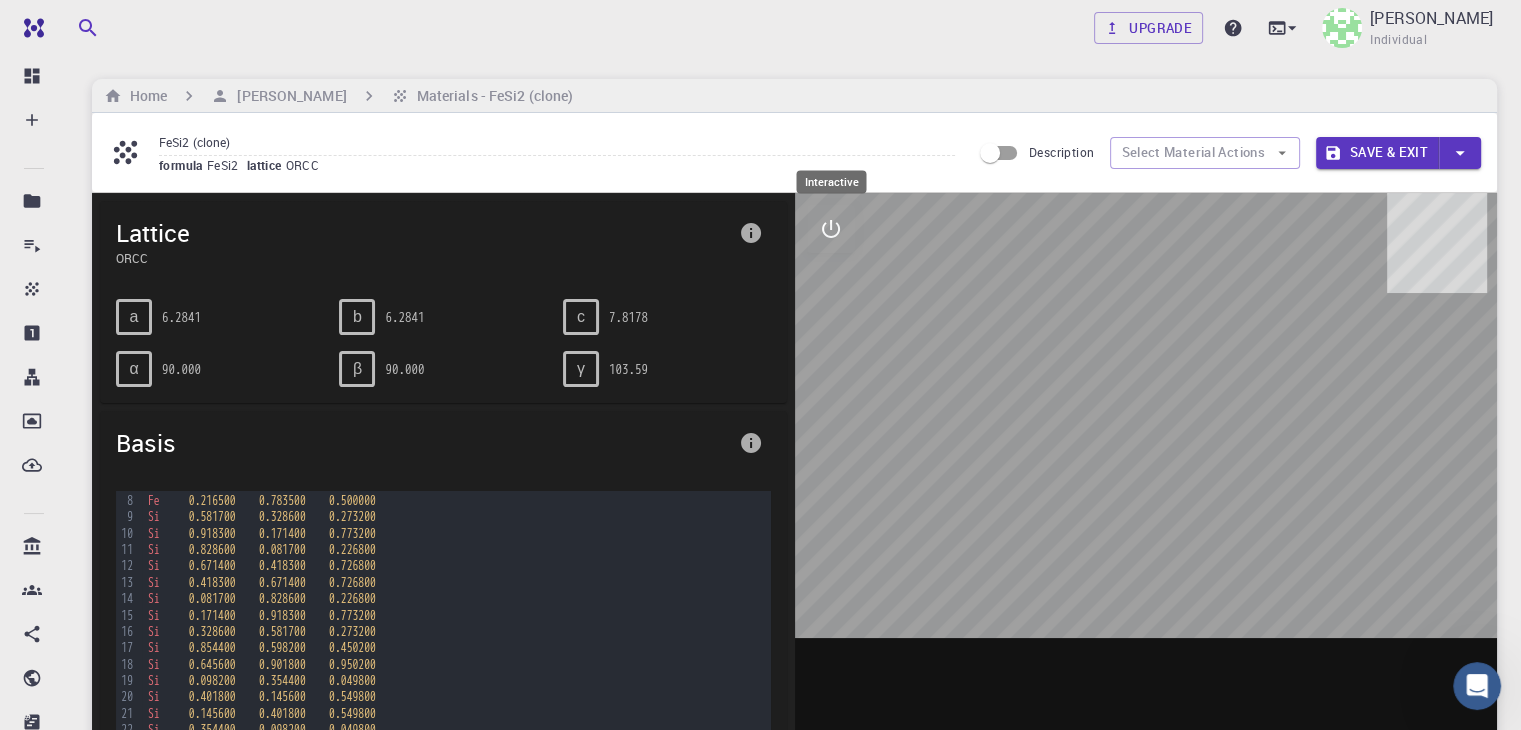 click at bounding box center (831, 229) 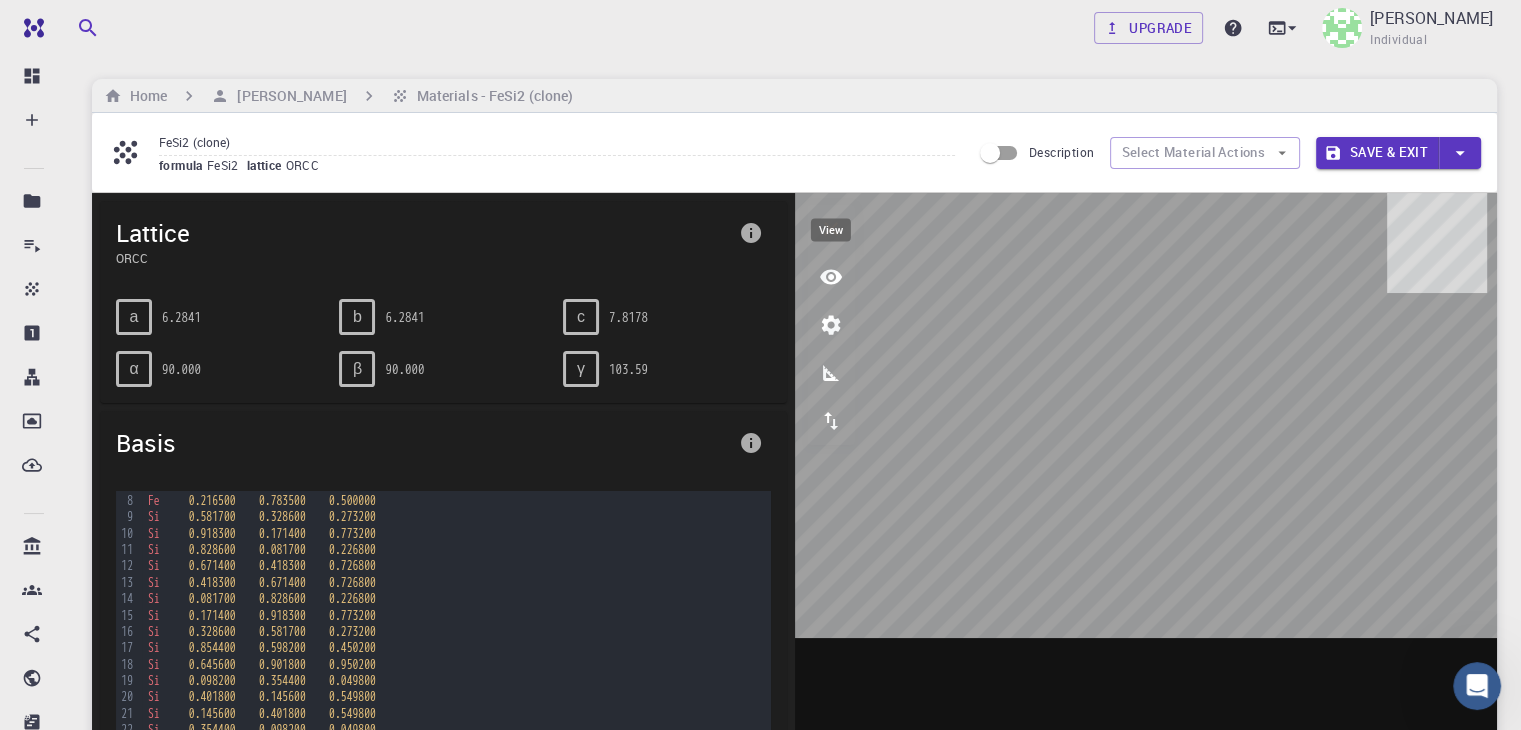 click at bounding box center (831, 277) 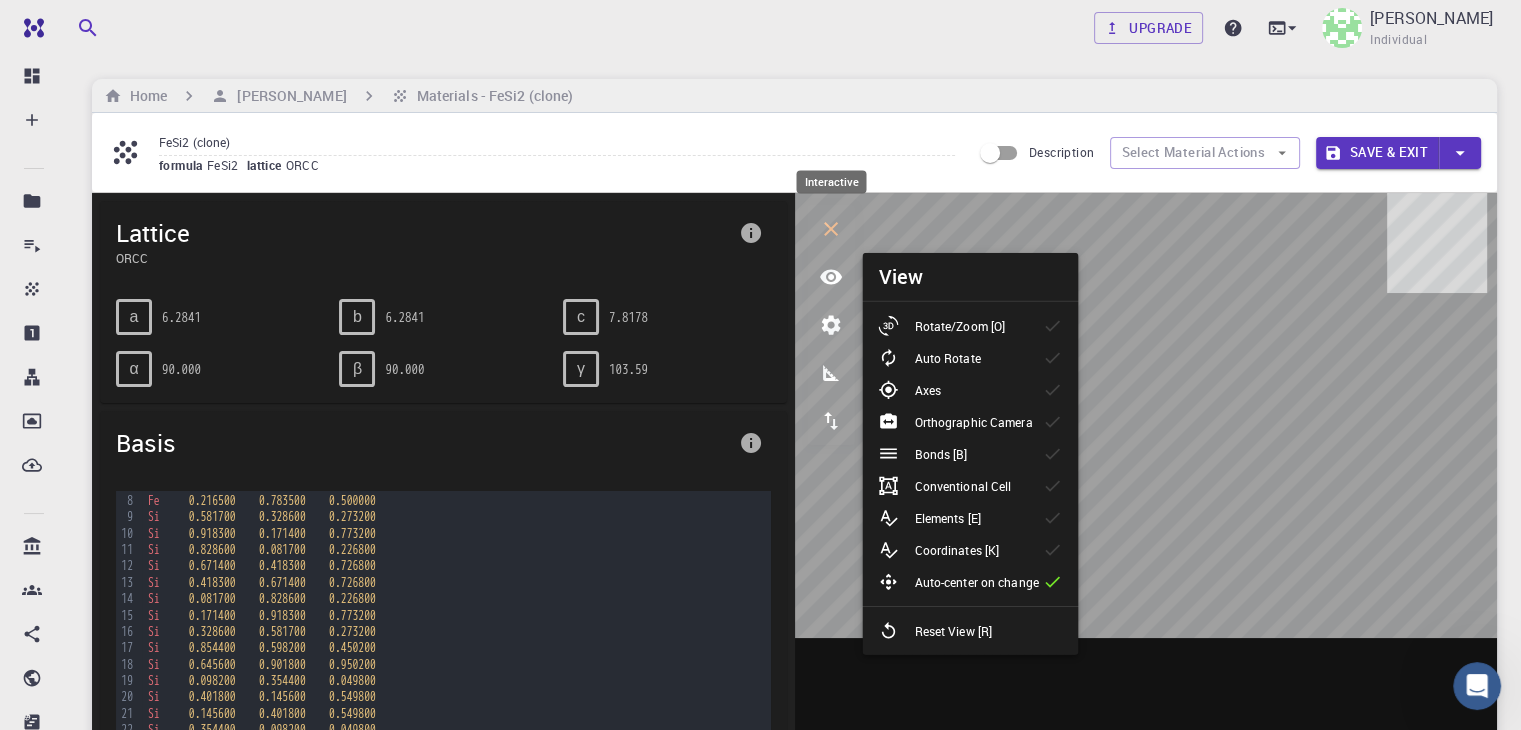 click 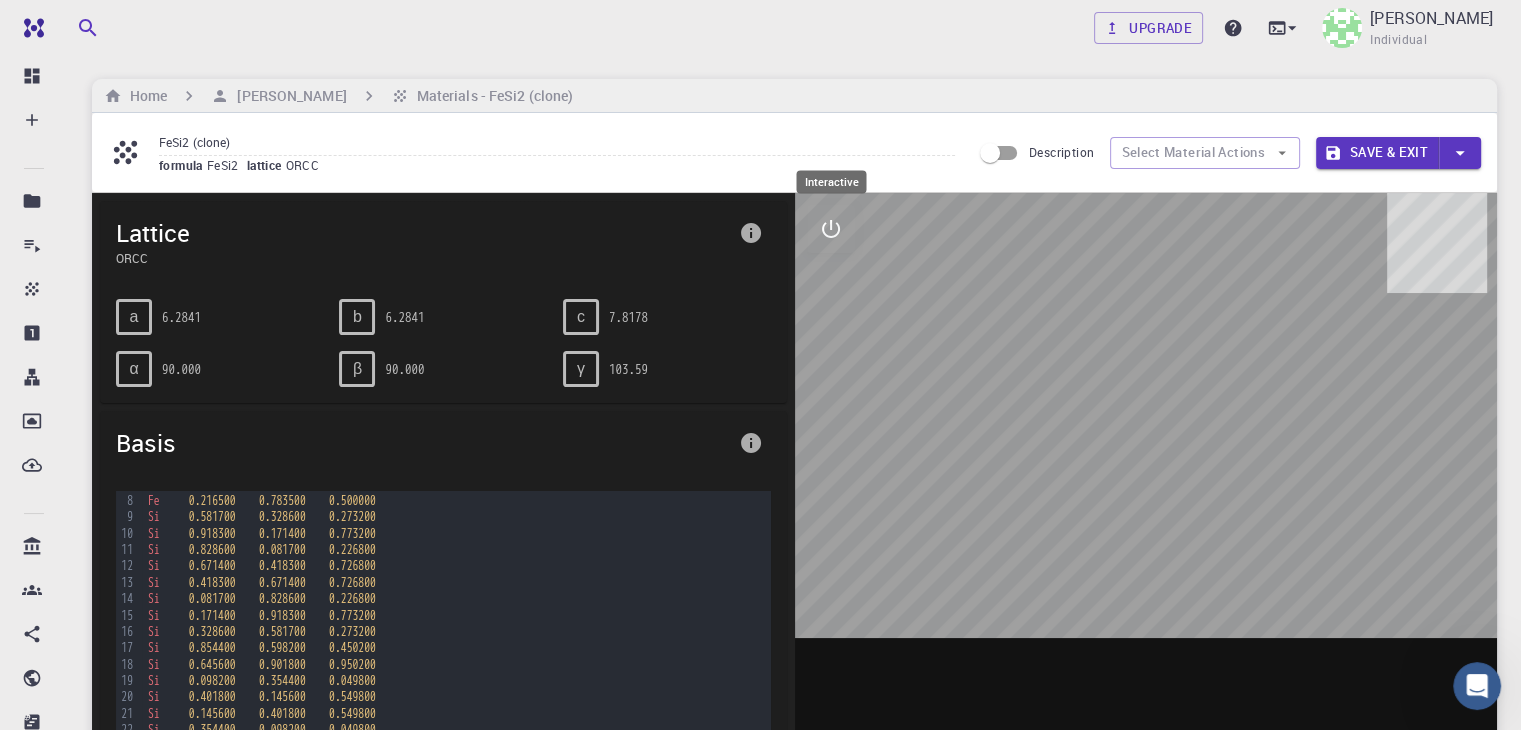 click 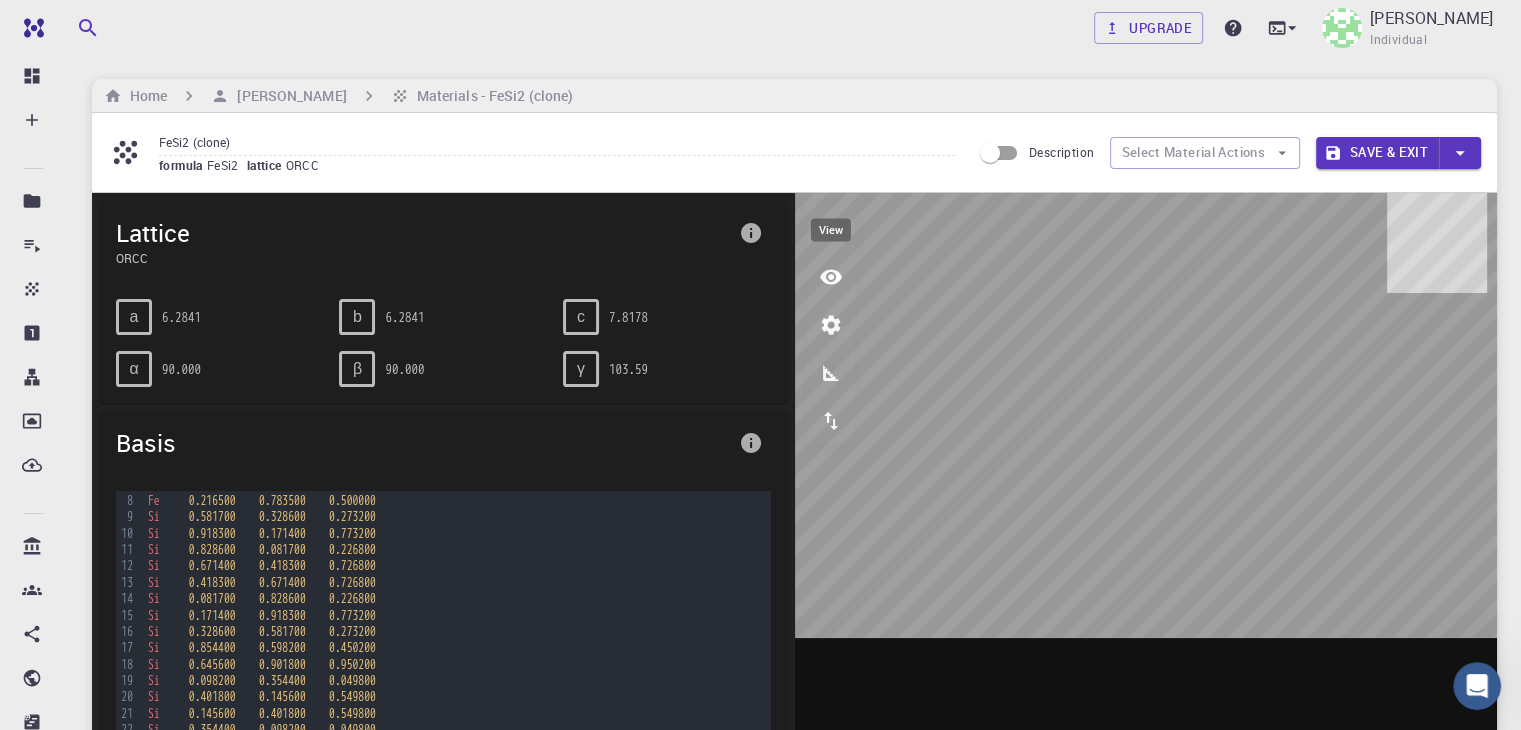 click at bounding box center (831, 277) 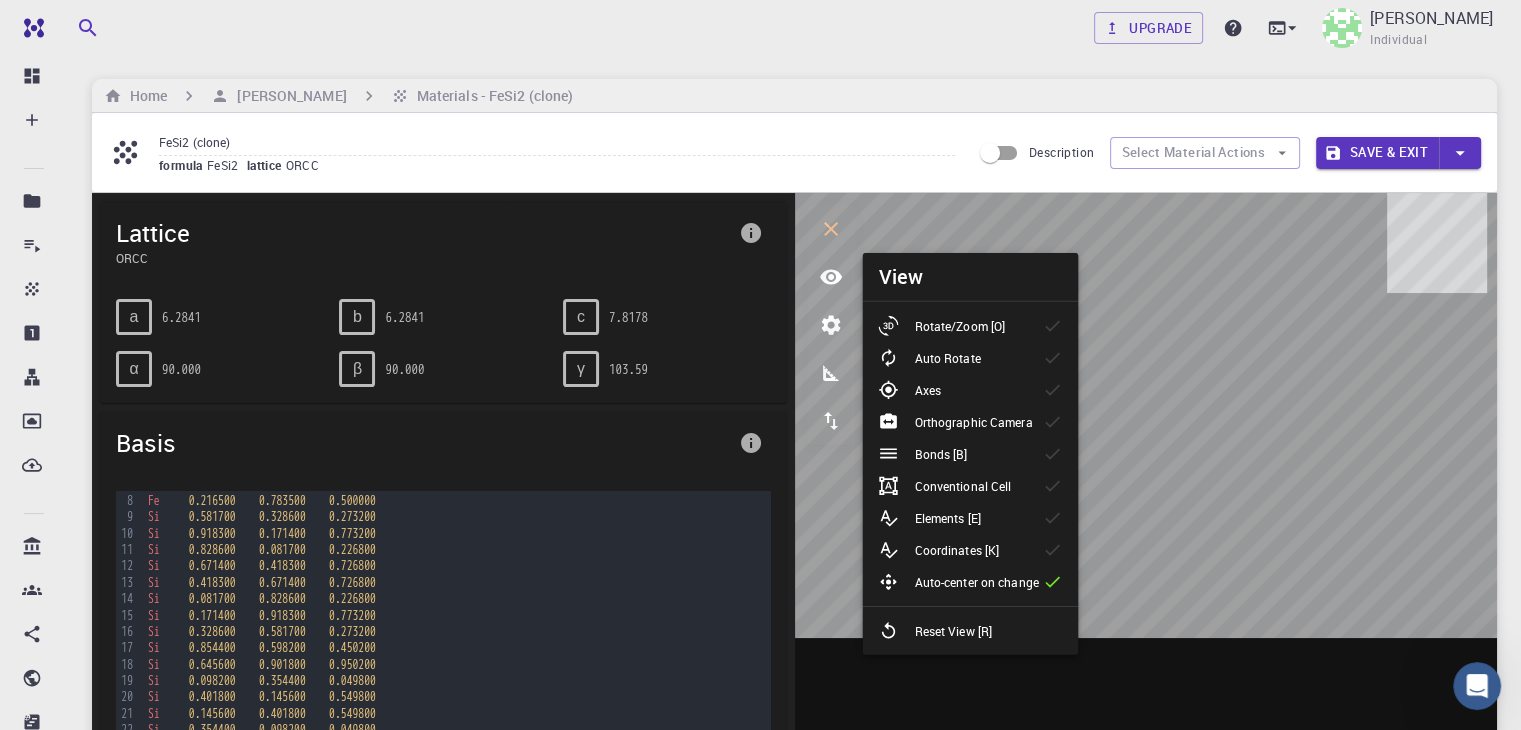 click on "Auto Rotate" at bounding box center [937, 358] 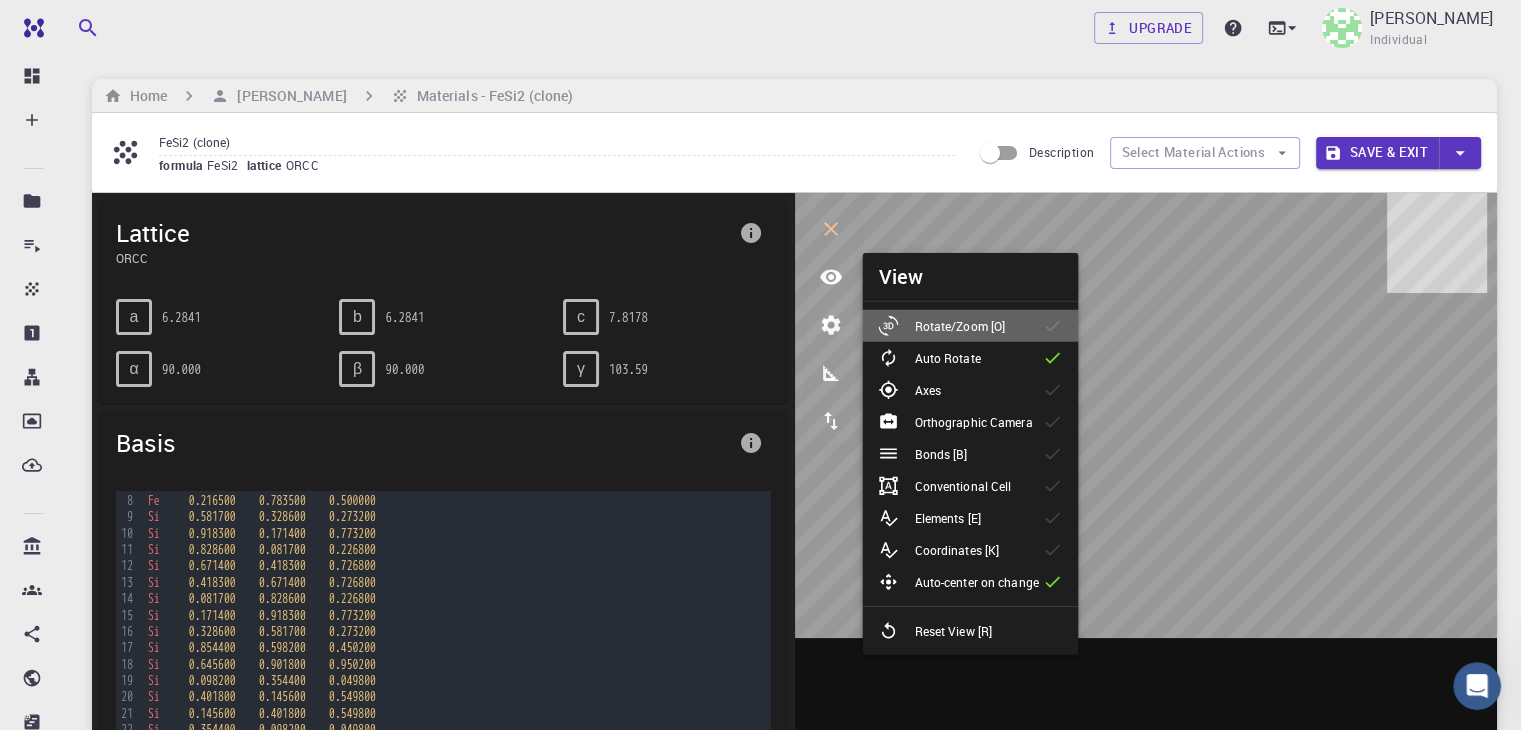 click on "Rotate/Zoom [O]" at bounding box center [970, 326] 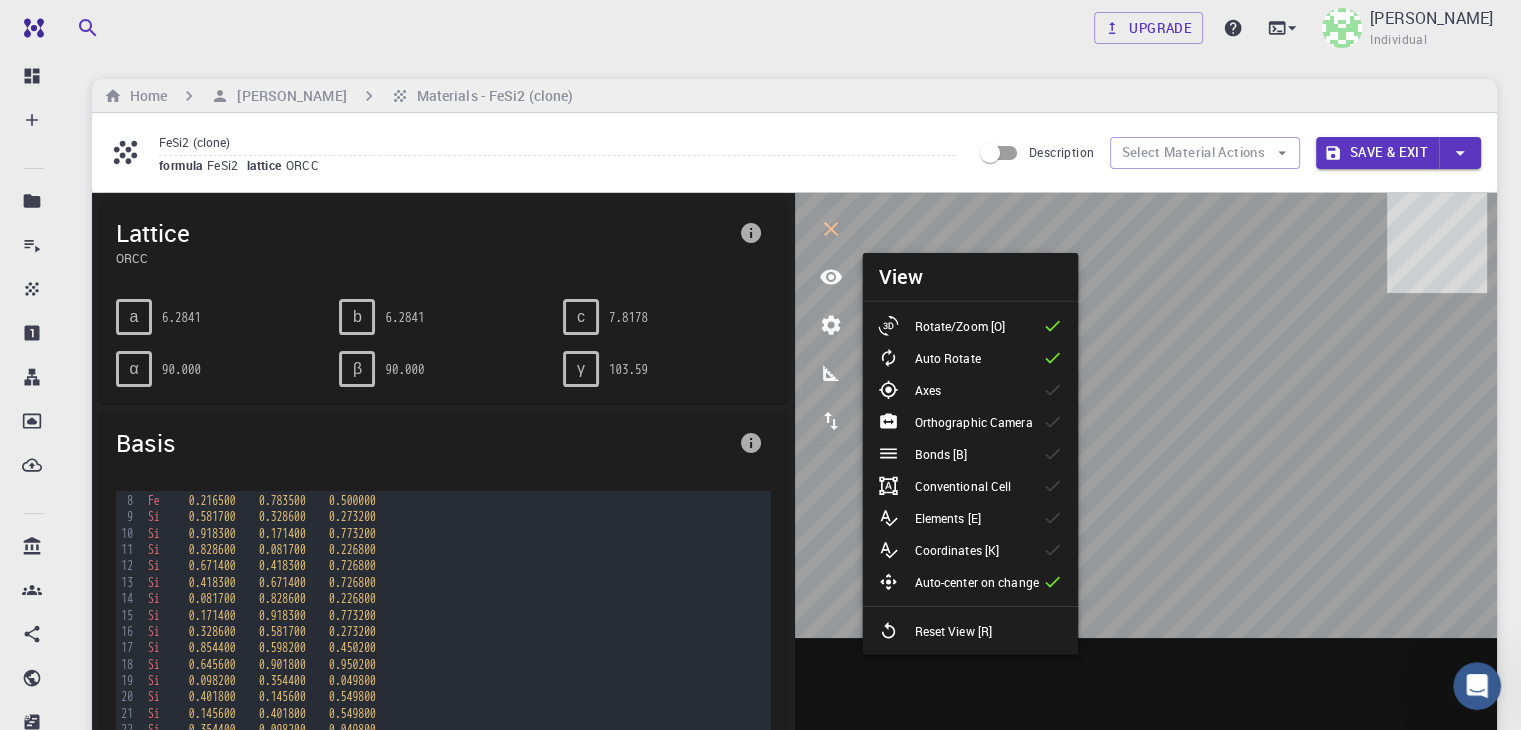 click on "Auto Rotate" at bounding box center [970, 358] 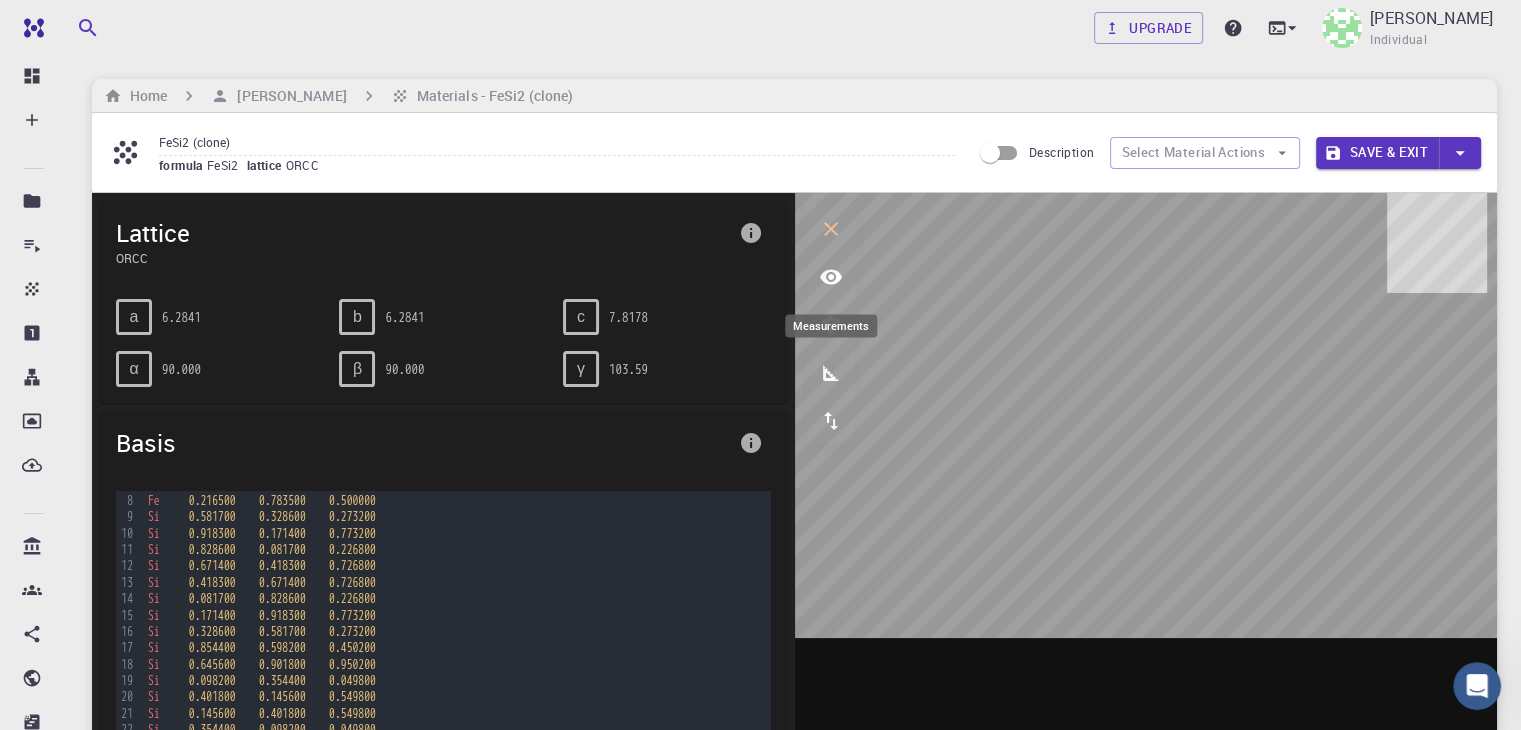 click 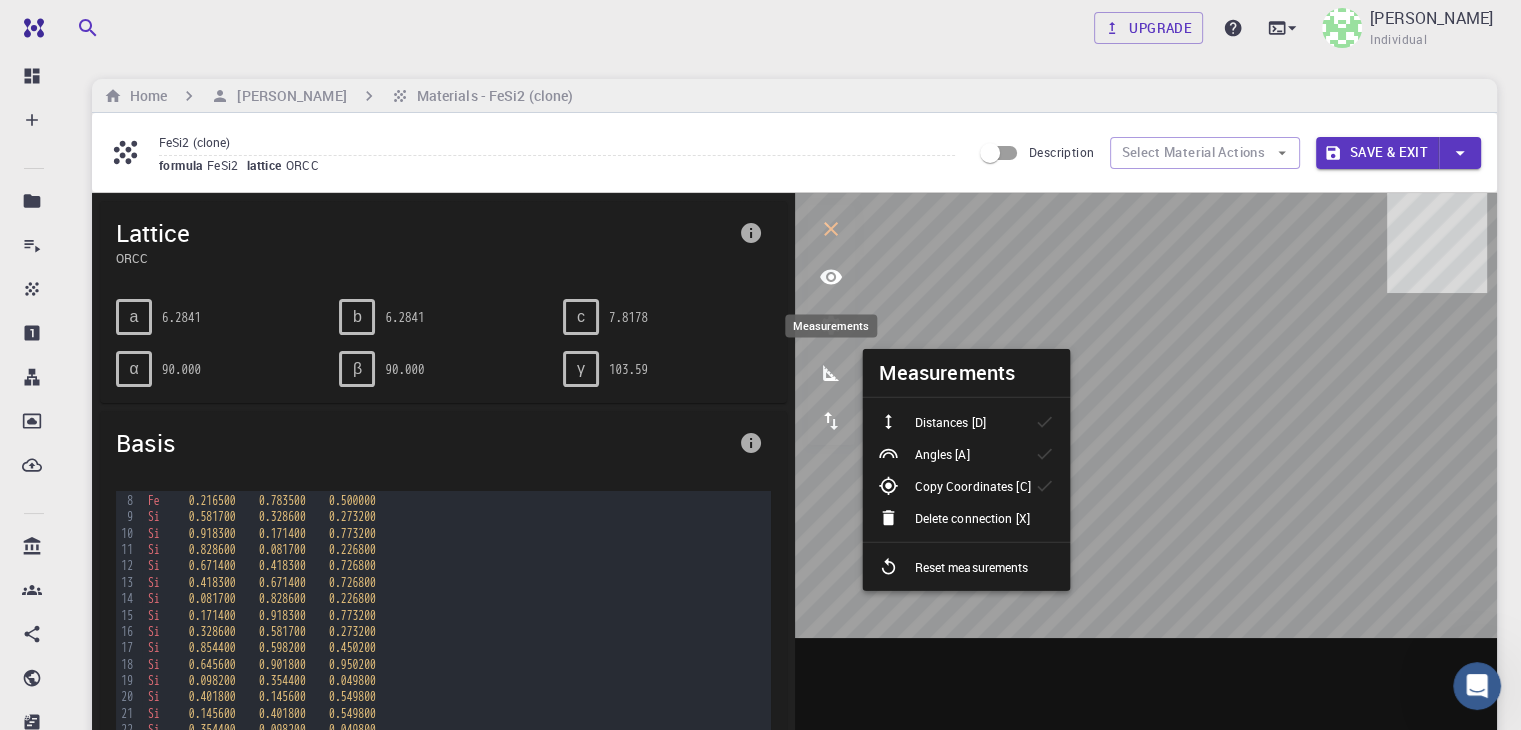 click 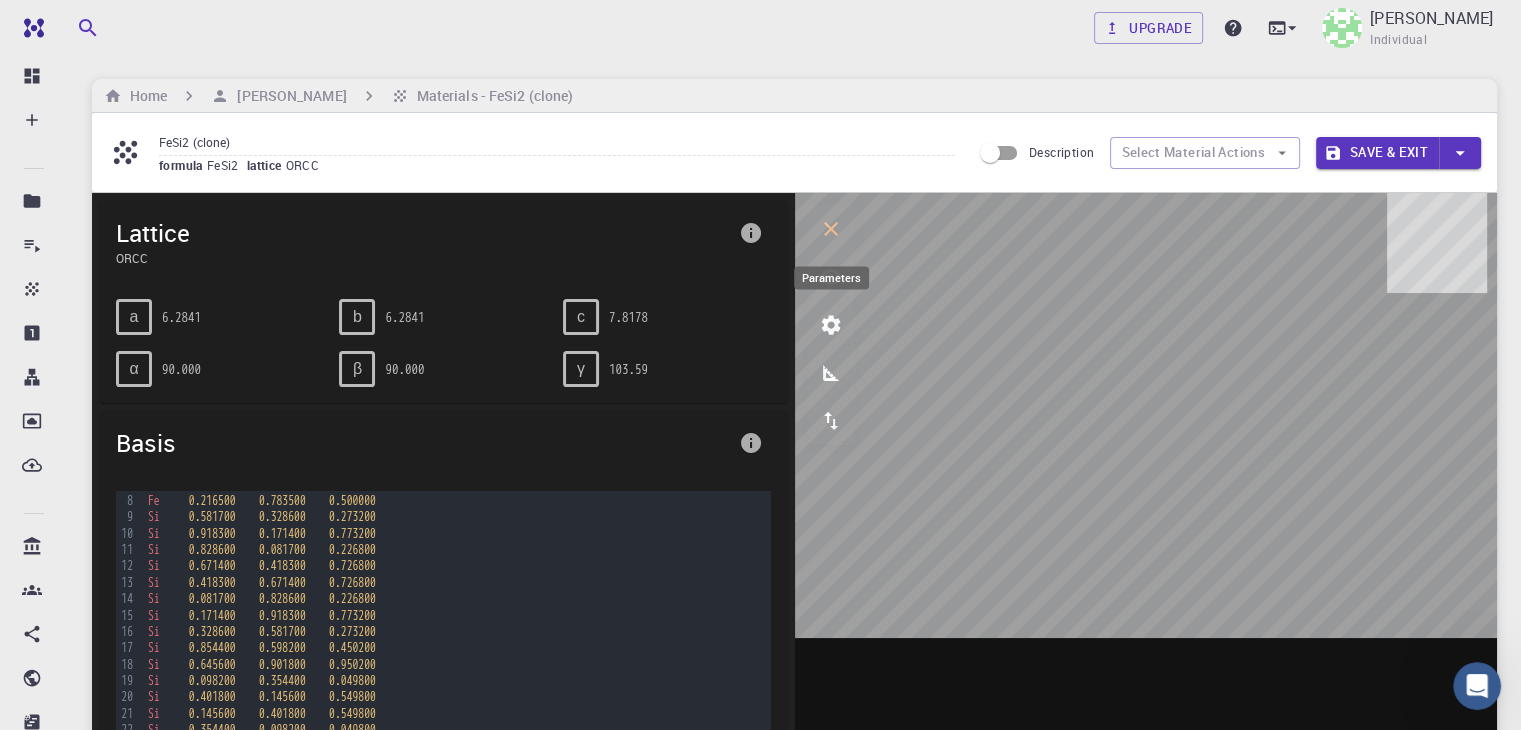 click 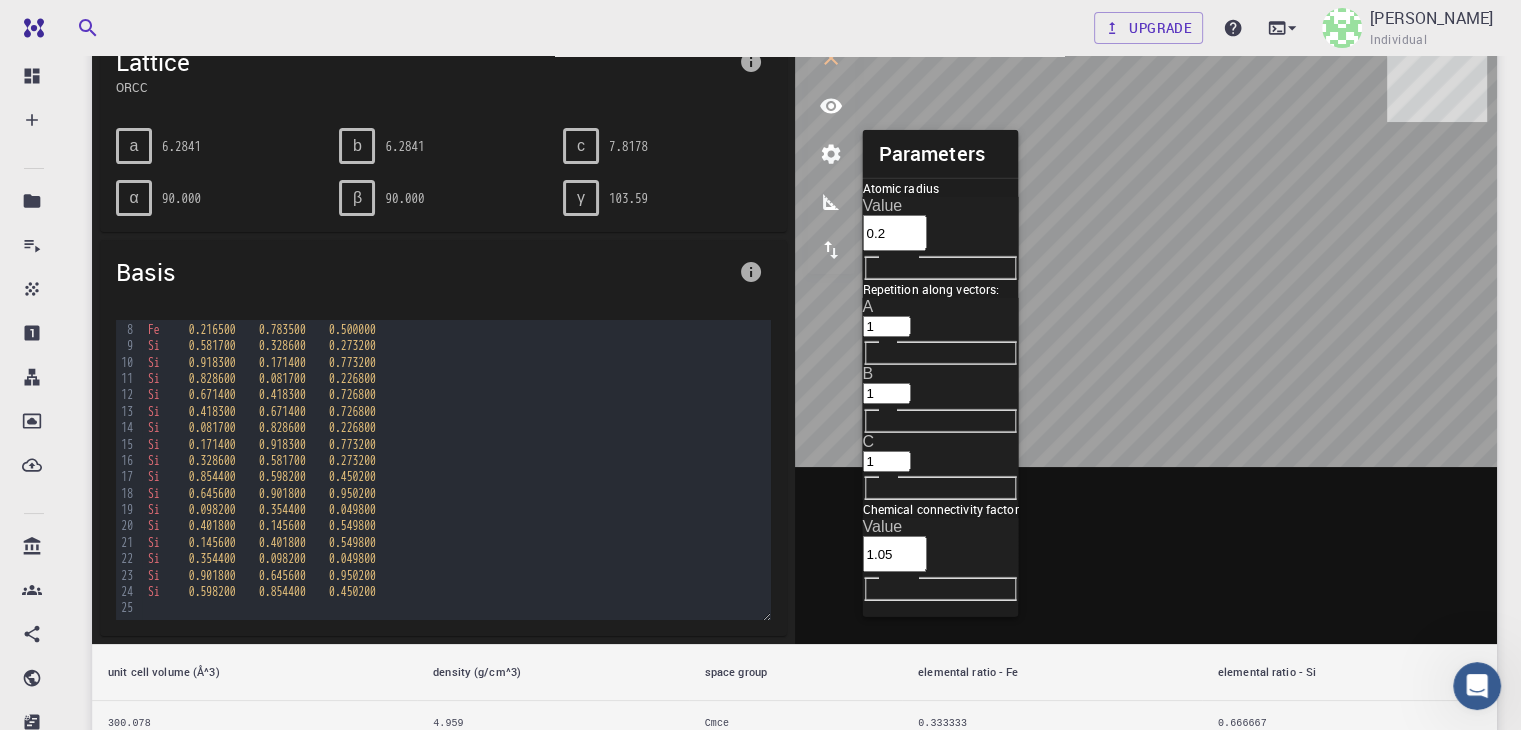 scroll, scrollTop: 0, scrollLeft: 0, axis: both 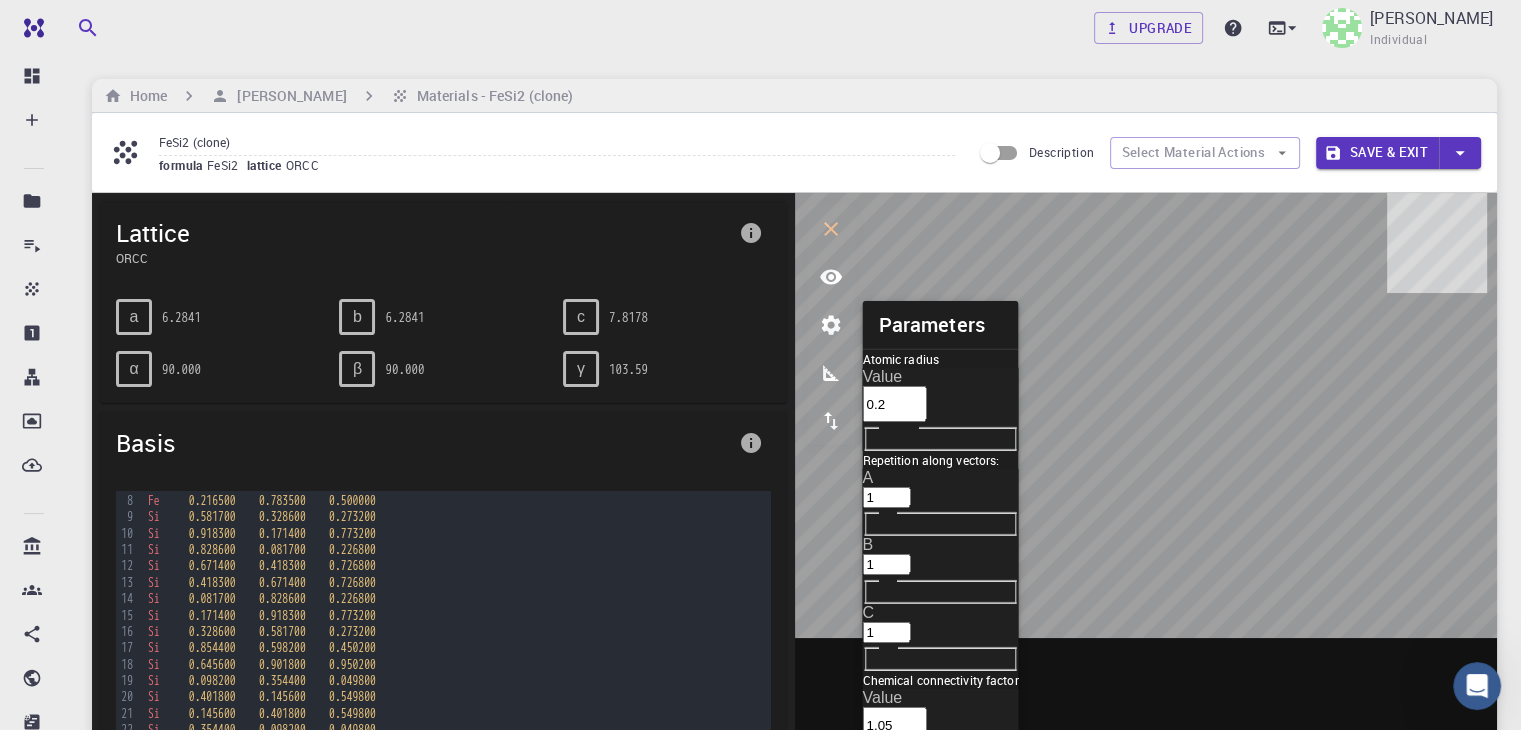drag, startPoint x: 932, startPoint y: 568, endPoint x: 860, endPoint y: 552, distance: 73.756355 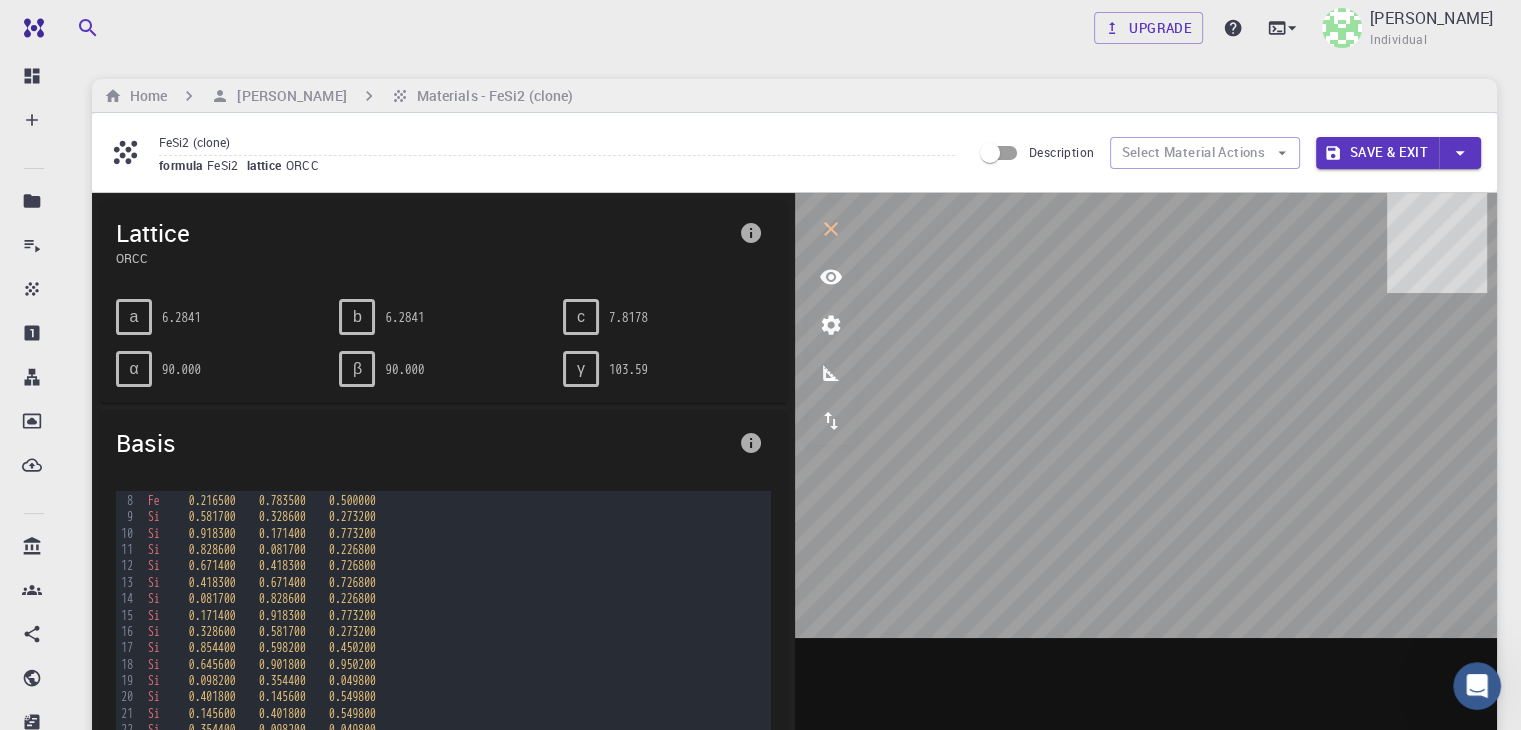 click 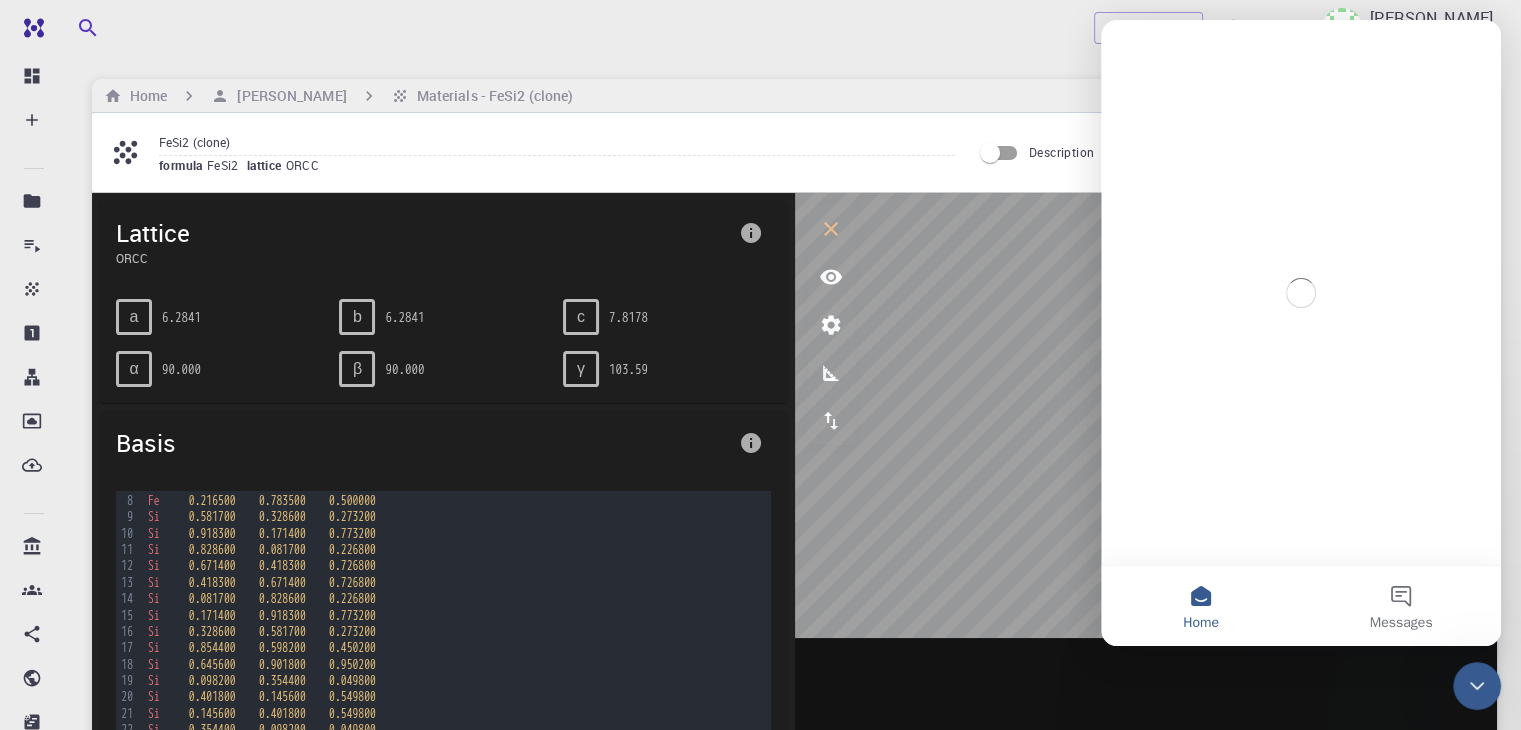 scroll, scrollTop: 0, scrollLeft: 0, axis: both 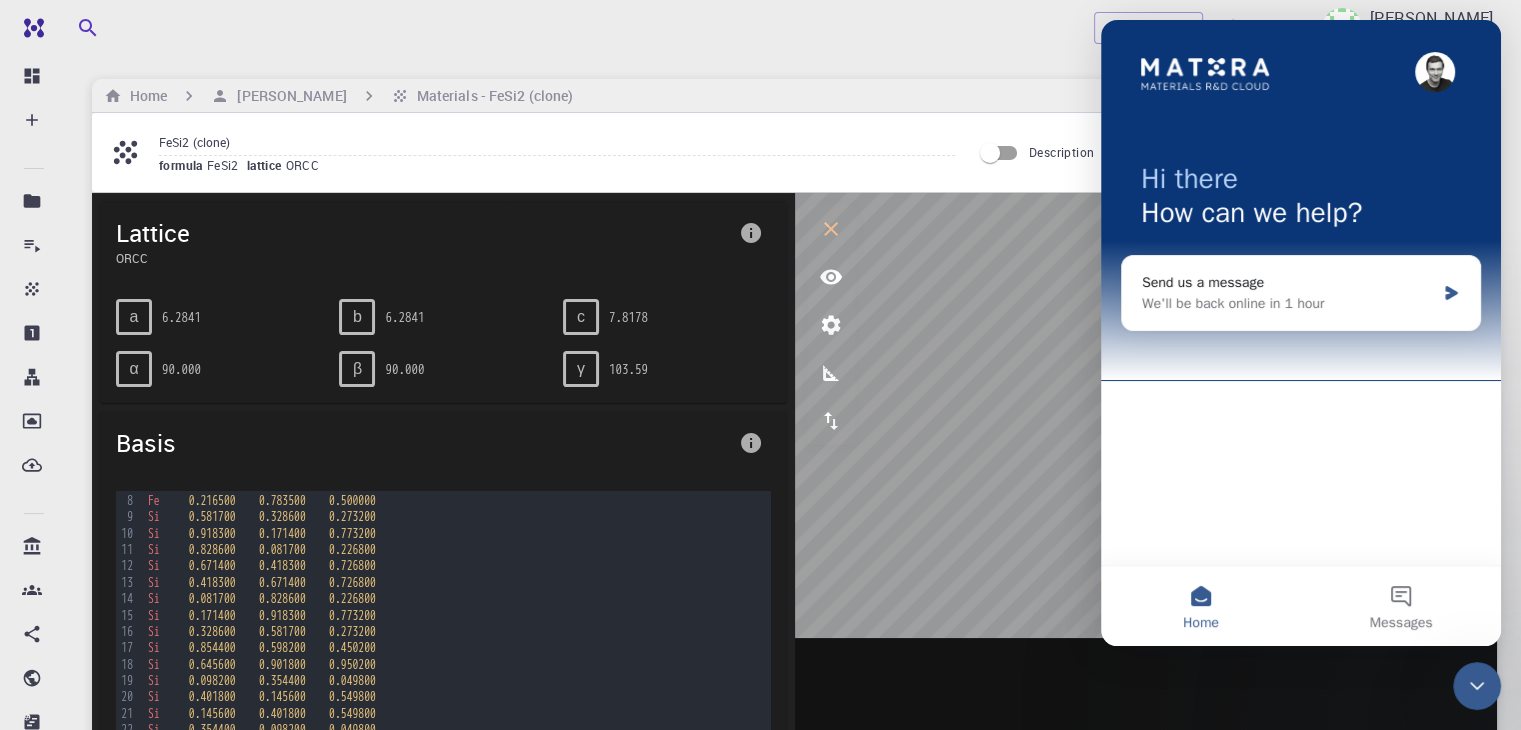 click at bounding box center (1477, 686) 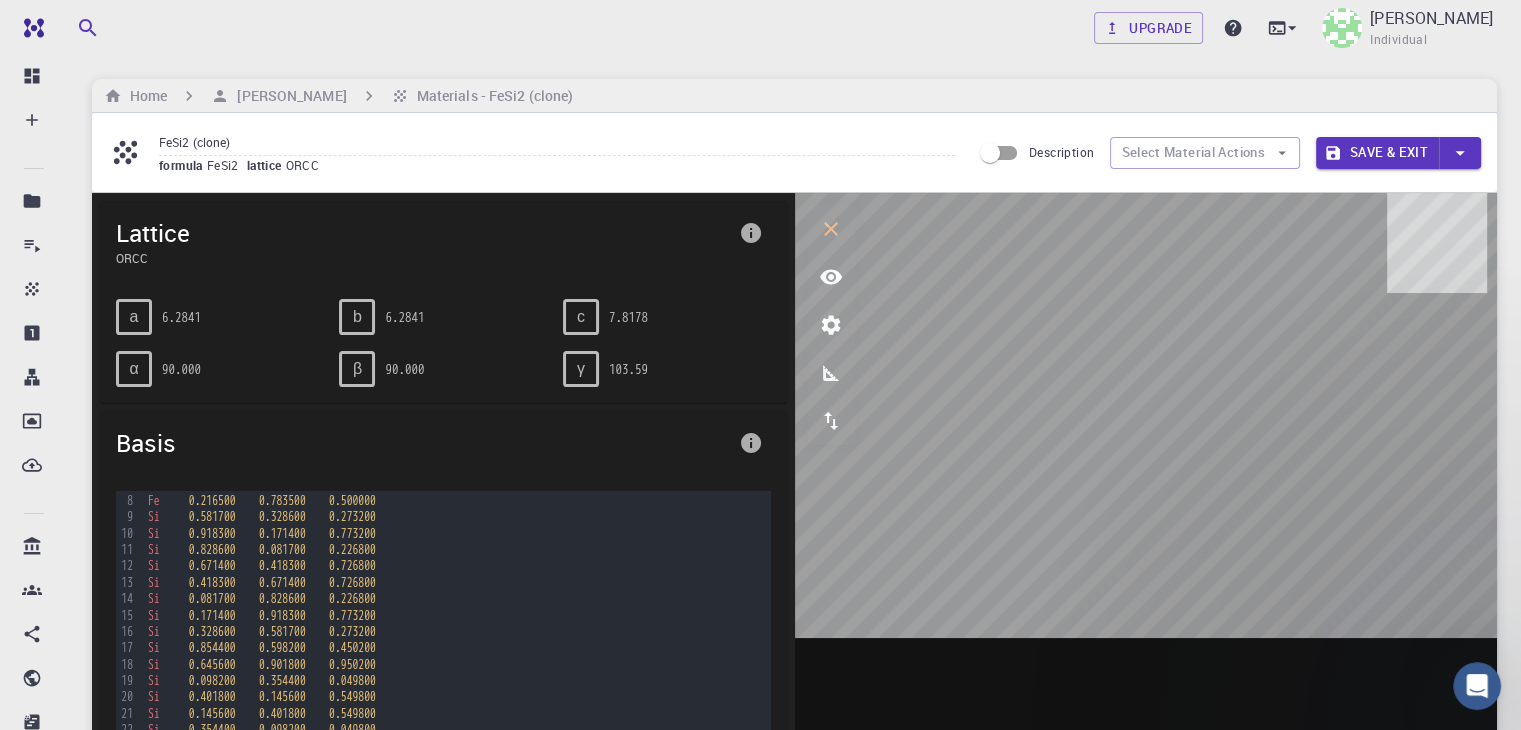 scroll, scrollTop: 0, scrollLeft: 0, axis: both 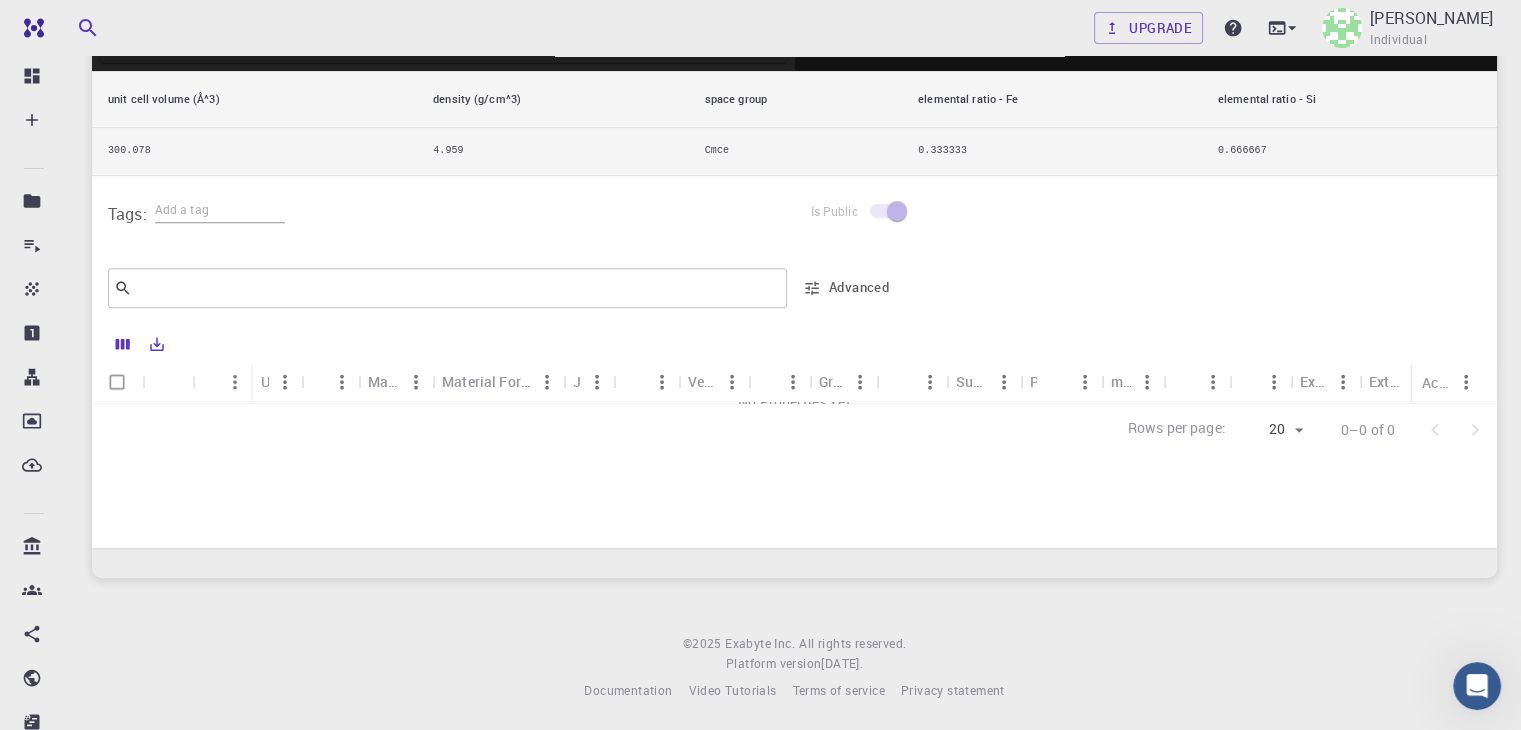 click on "space group" at bounding box center (796, 99) 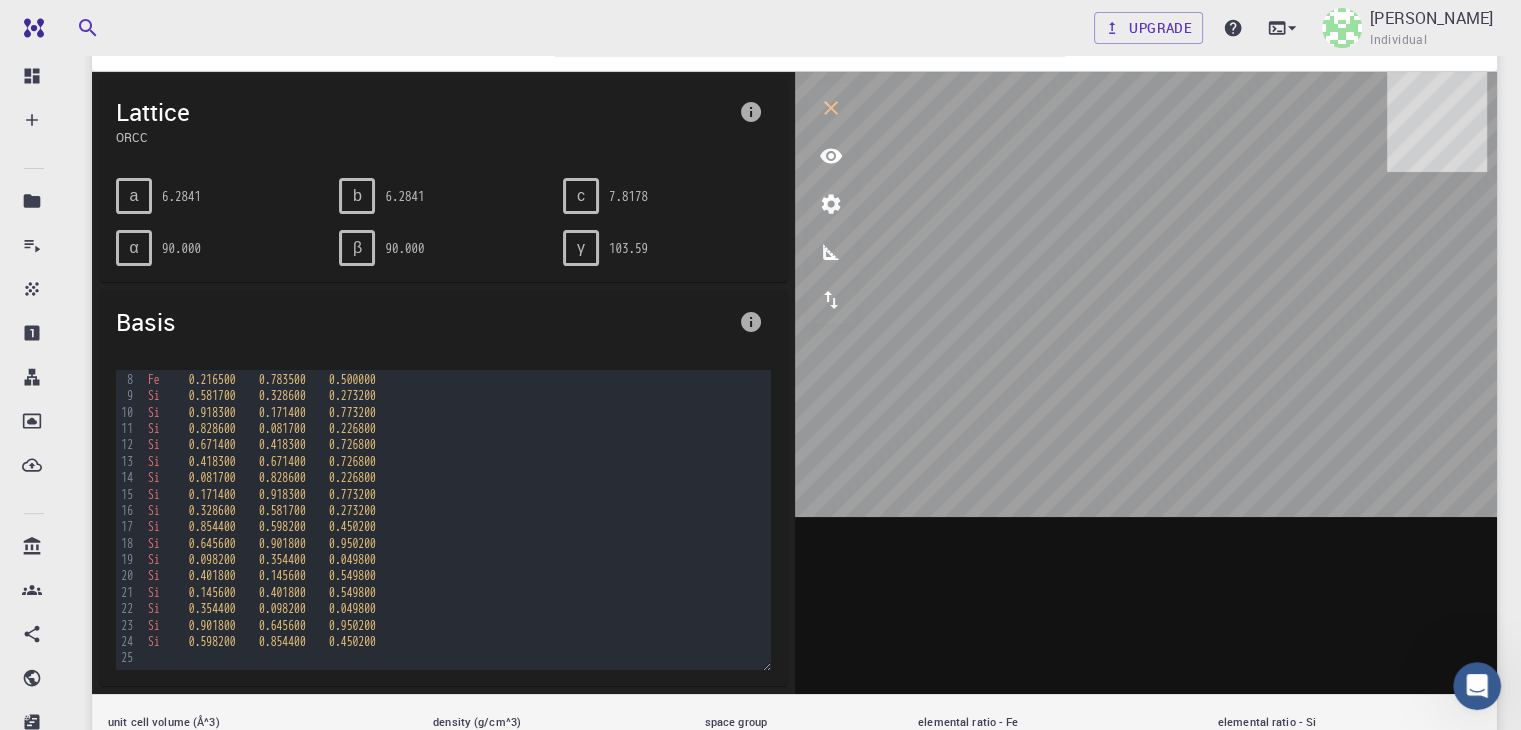 scroll, scrollTop: 0, scrollLeft: 0, axis: both 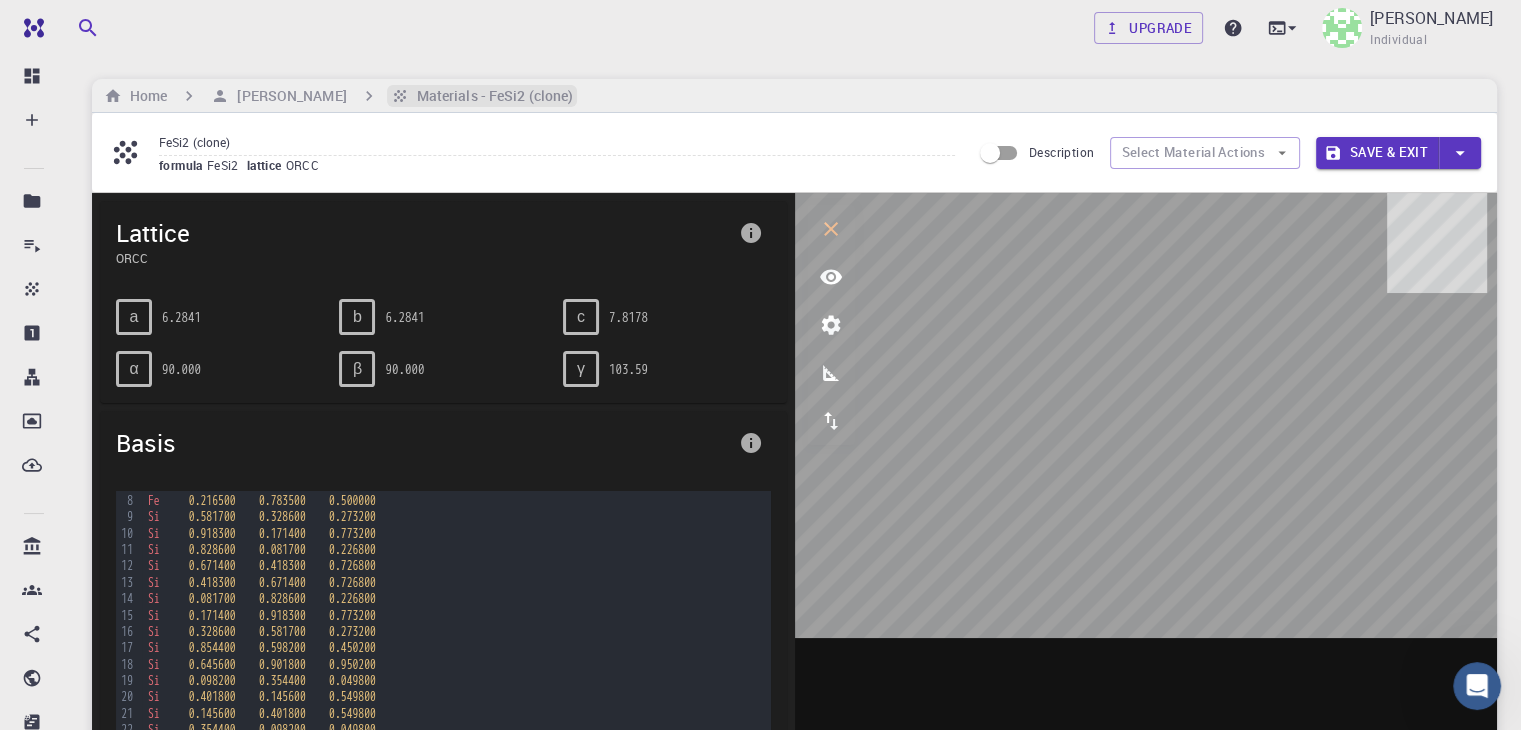 click on "Materials - FeSi2 (clone)" at bounding box center [491, 96] 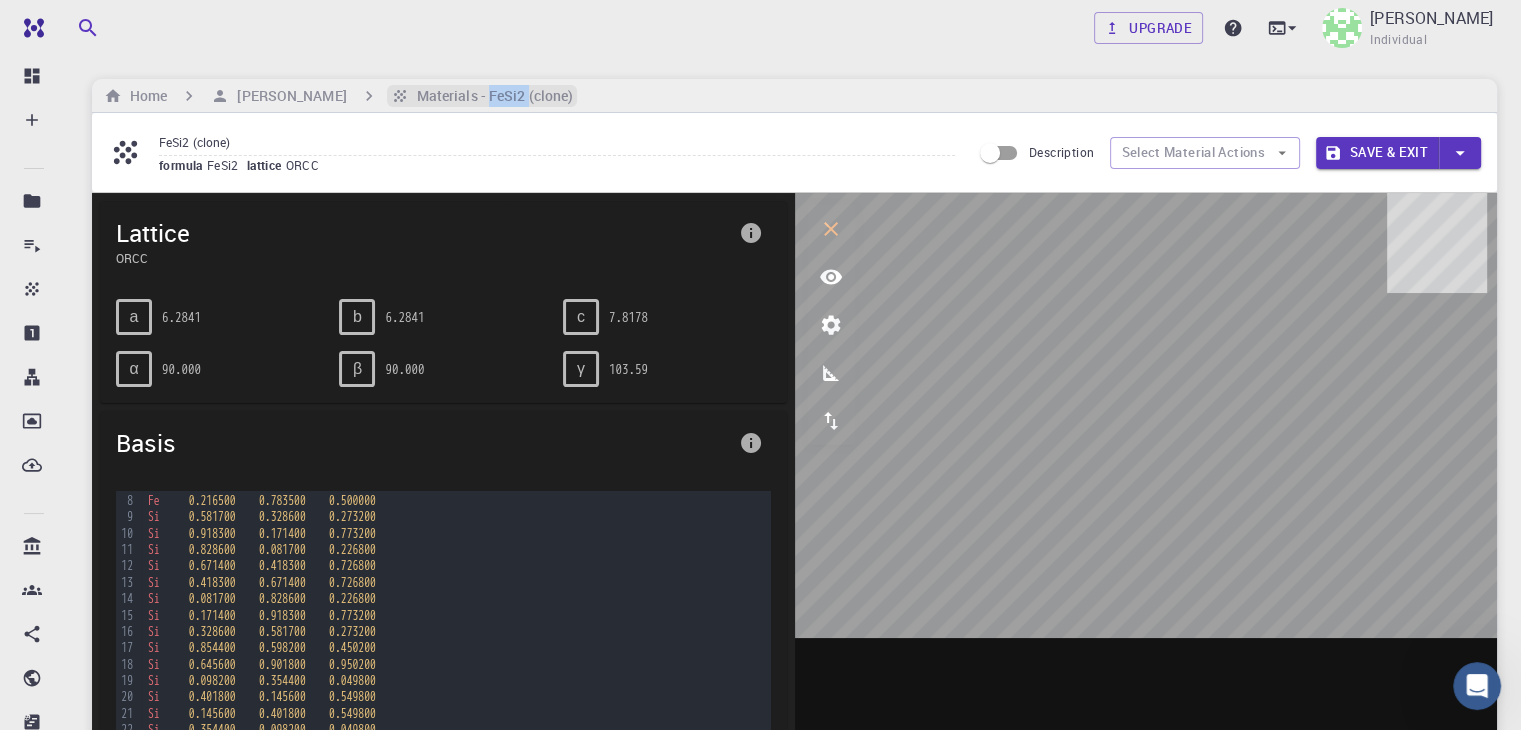 click on "Materials - FeSi2 (clone)" at bounding box center [491, 96] 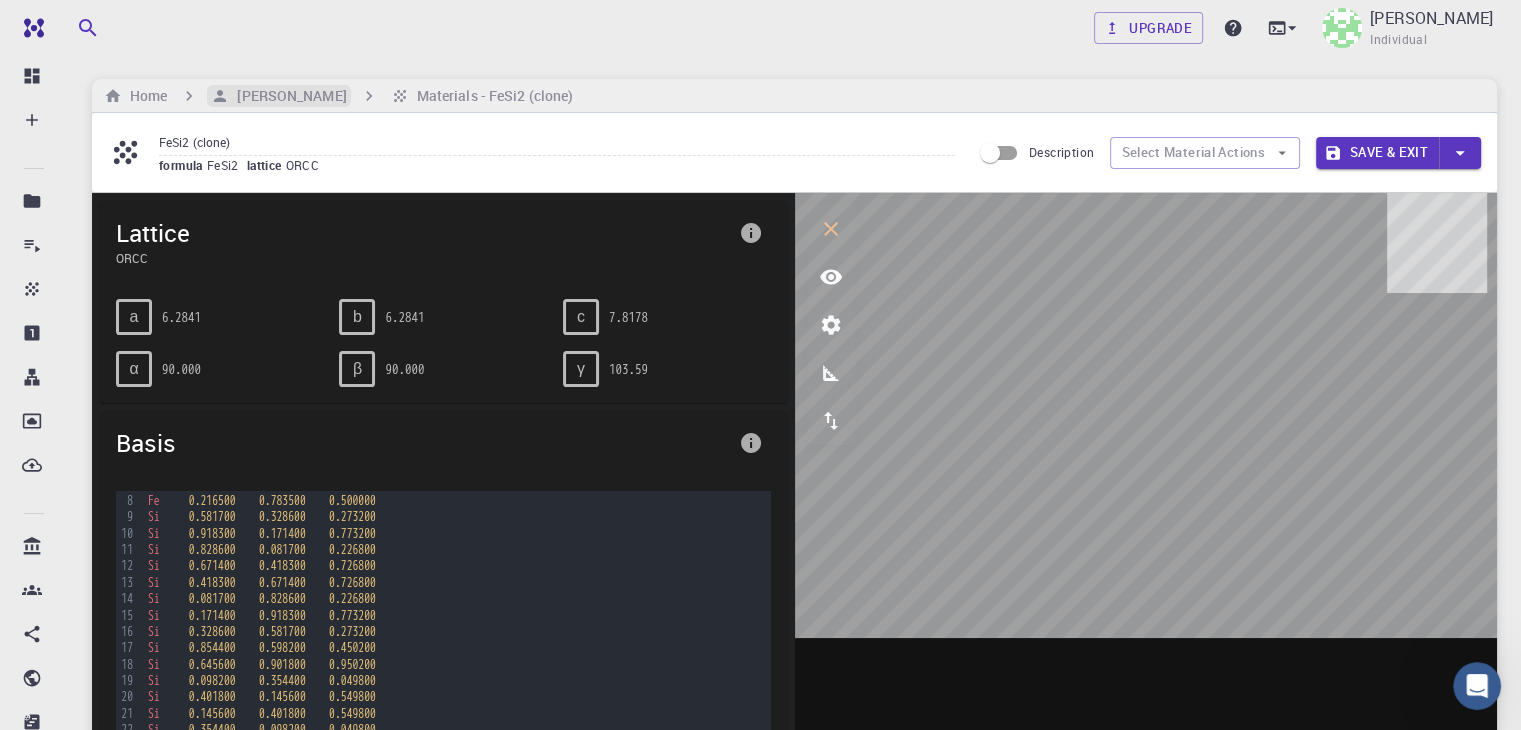 click on "[PERSON_NAME]" at bounding box center [287, 96] 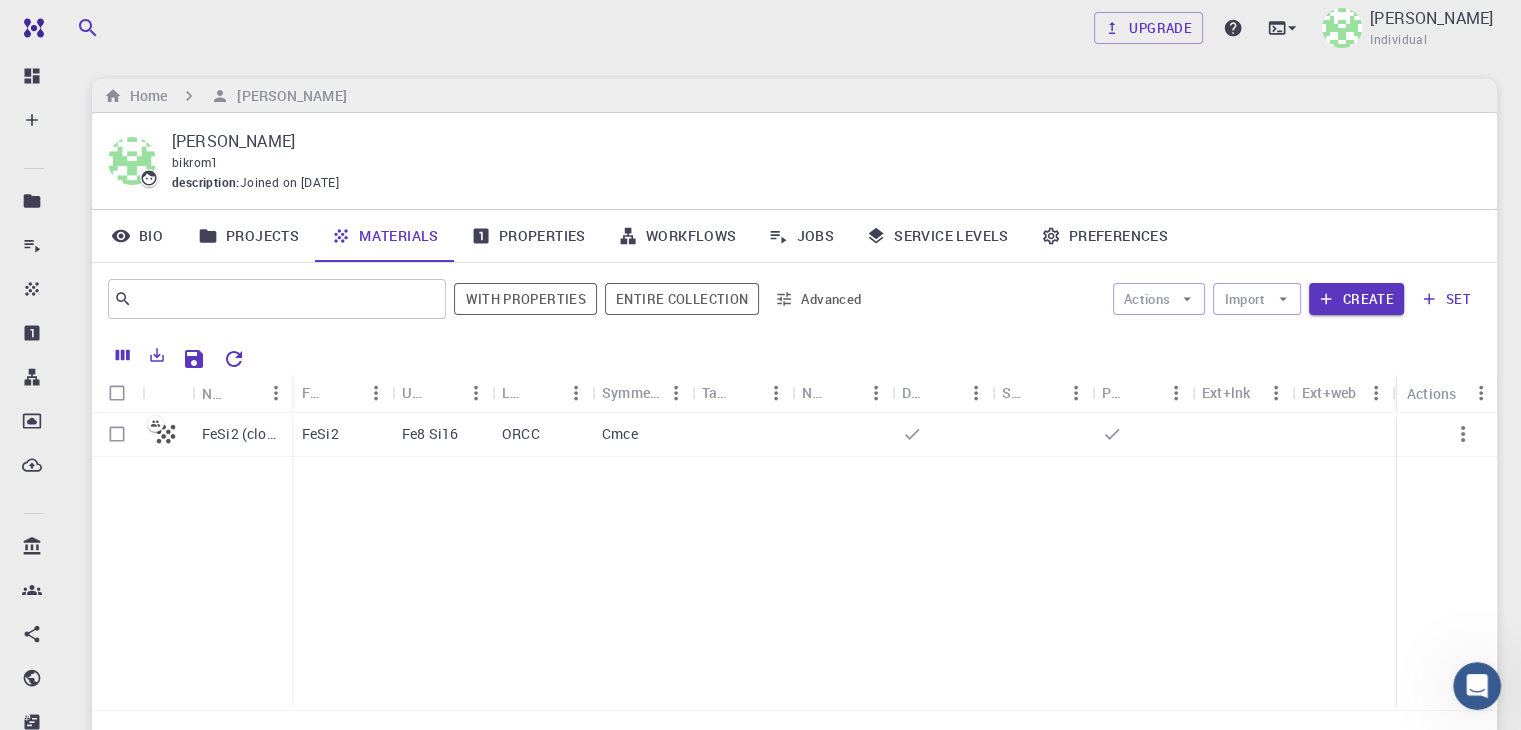 click 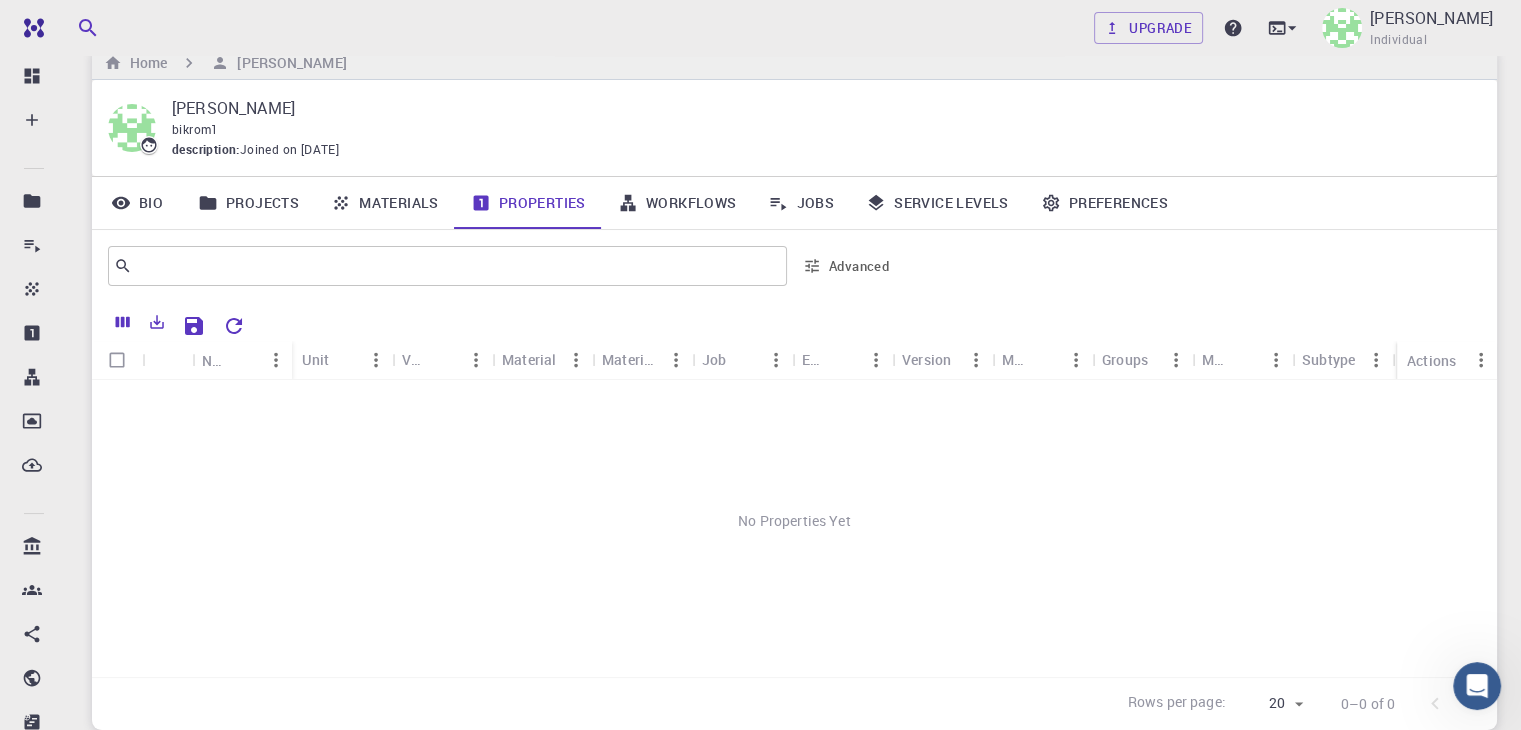 scroll, scrollTop: 0, scrollLeft: 0, axis: both 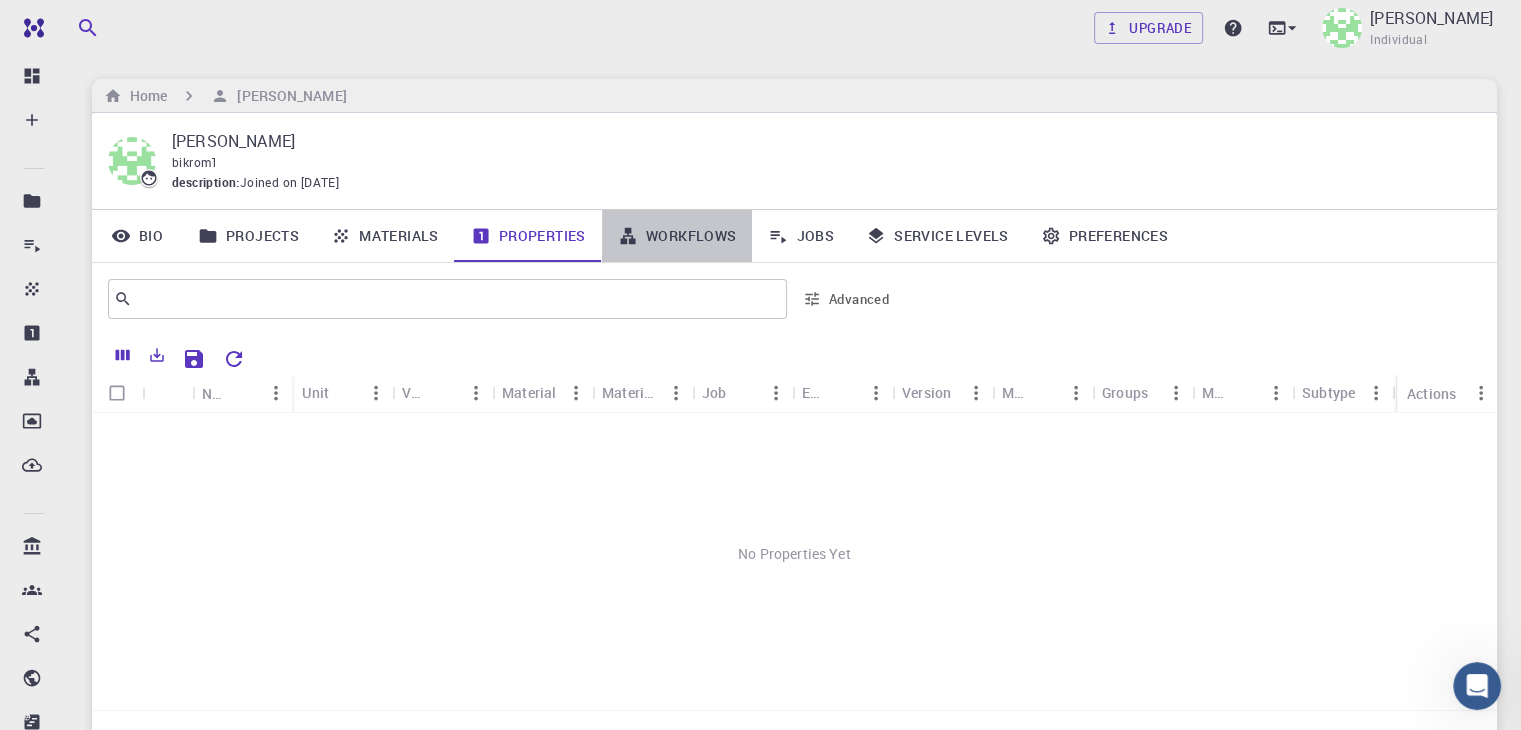 click on "Workflows" at bounding box center [677, 236] 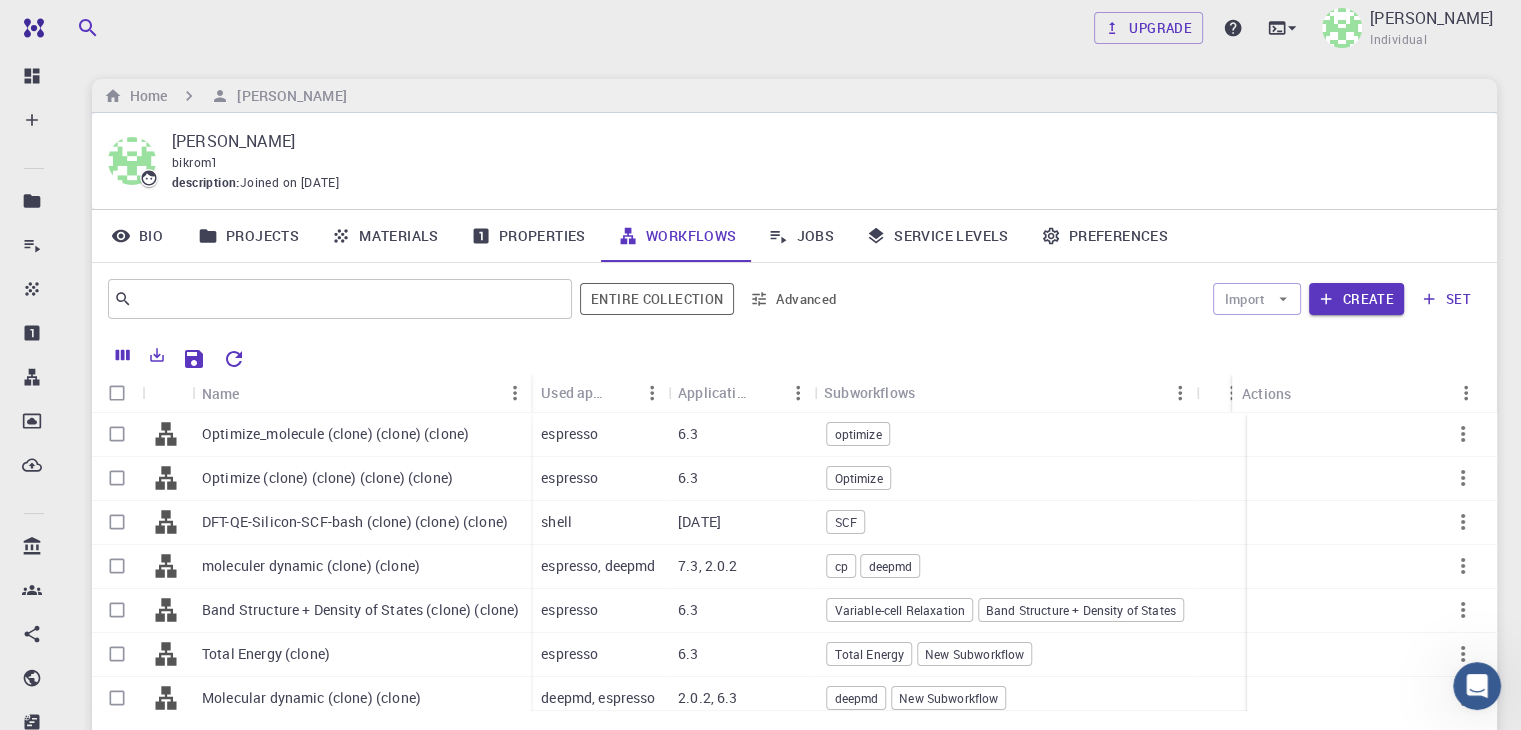 click on "Preferences" at bounding box center [1104, 236] 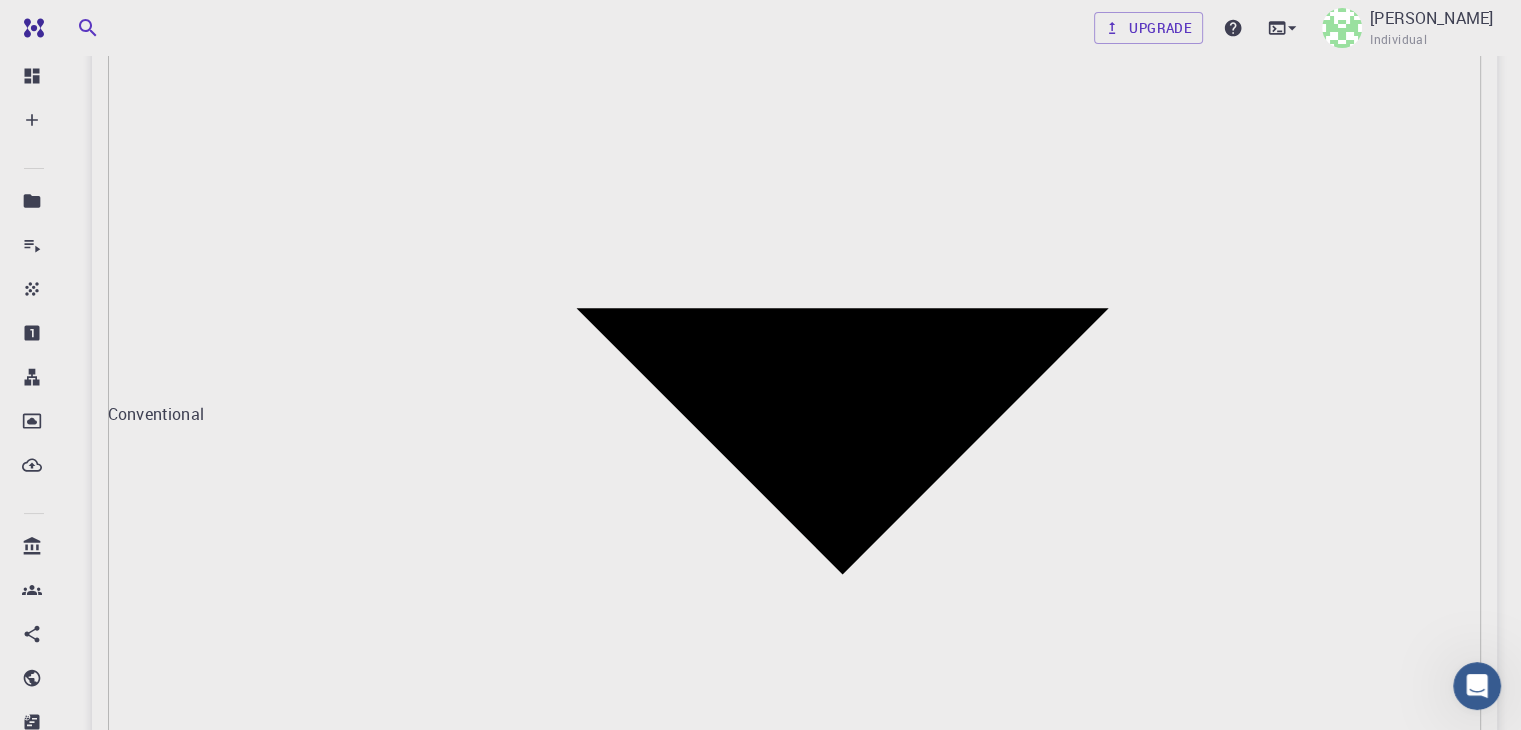 scroll, scrollTop: 1400, scrollLeft: 0, axis: vertical 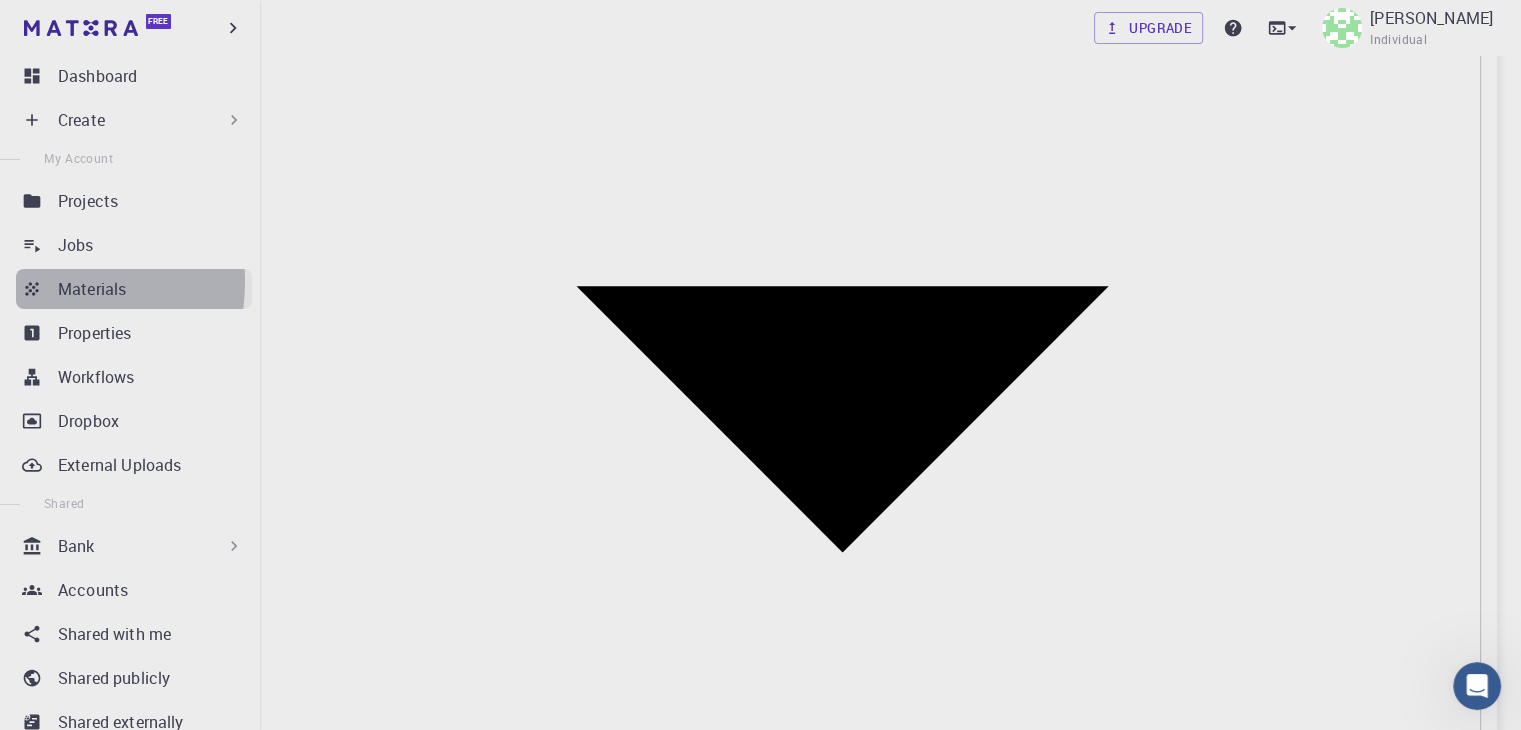 click 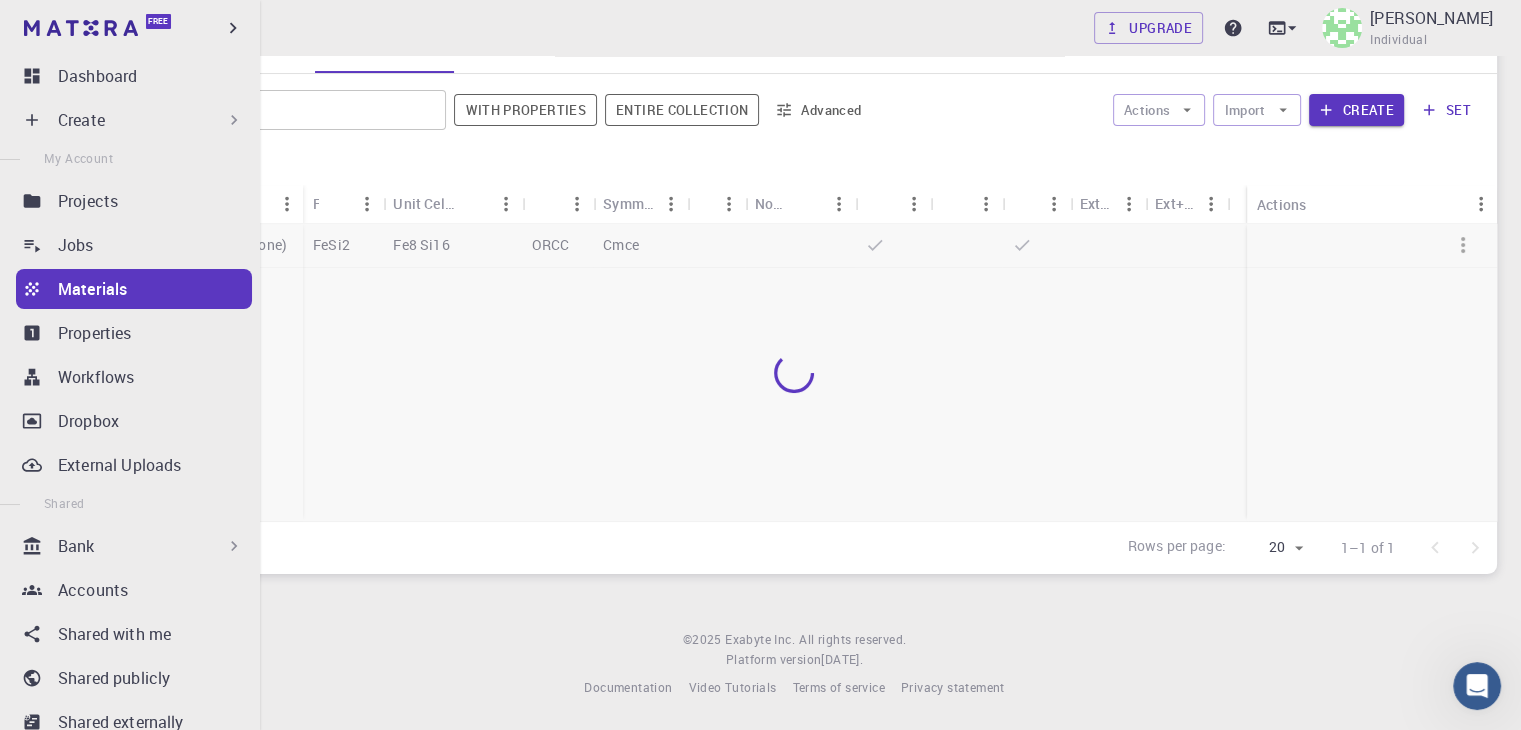 scroll, scrollTop: 188, scrollLeft: 0, axis: vertical 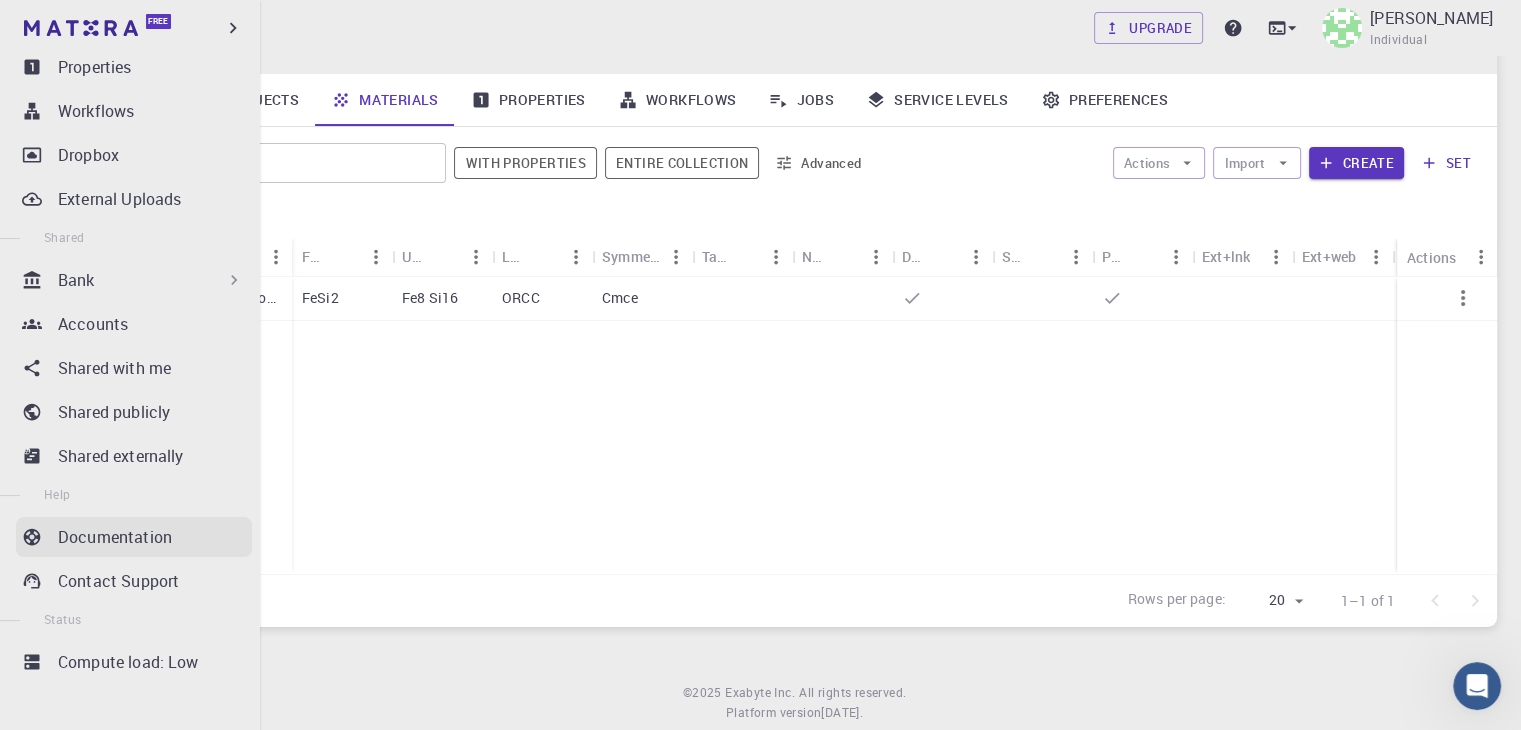 click on "Documentation" at bounding box center [115, 537] 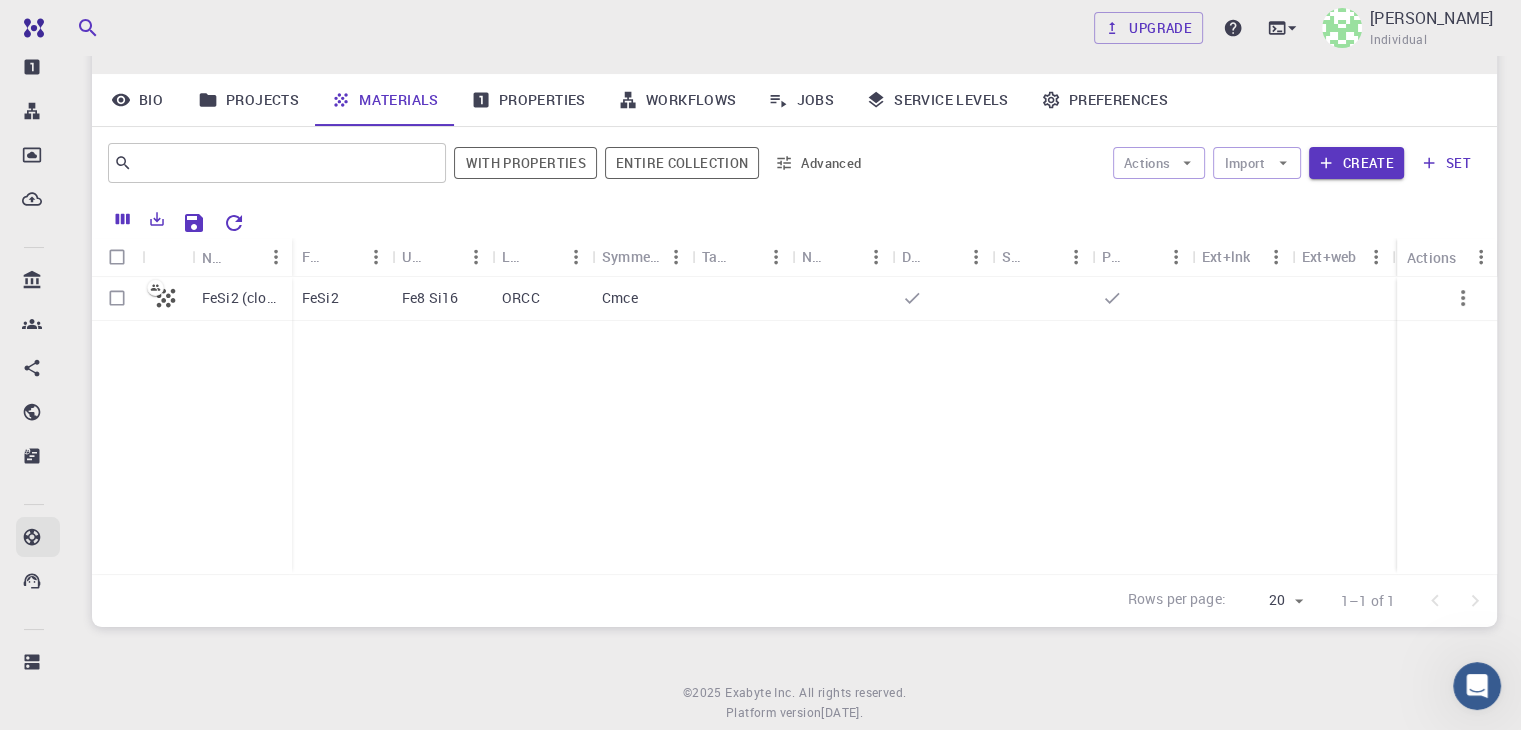 scroll, scrollTop: 265, scrollLeft: 0, axis: vertical 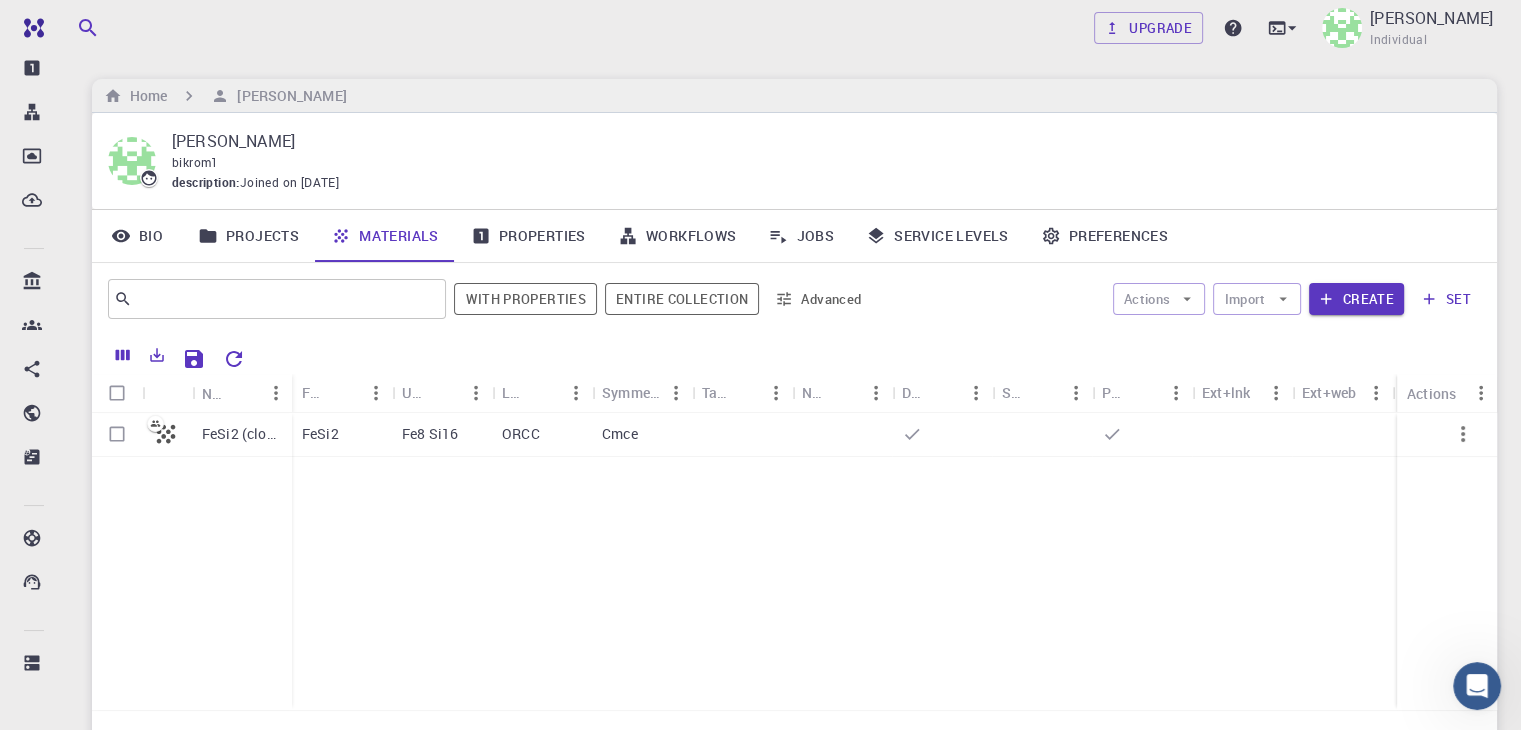 click 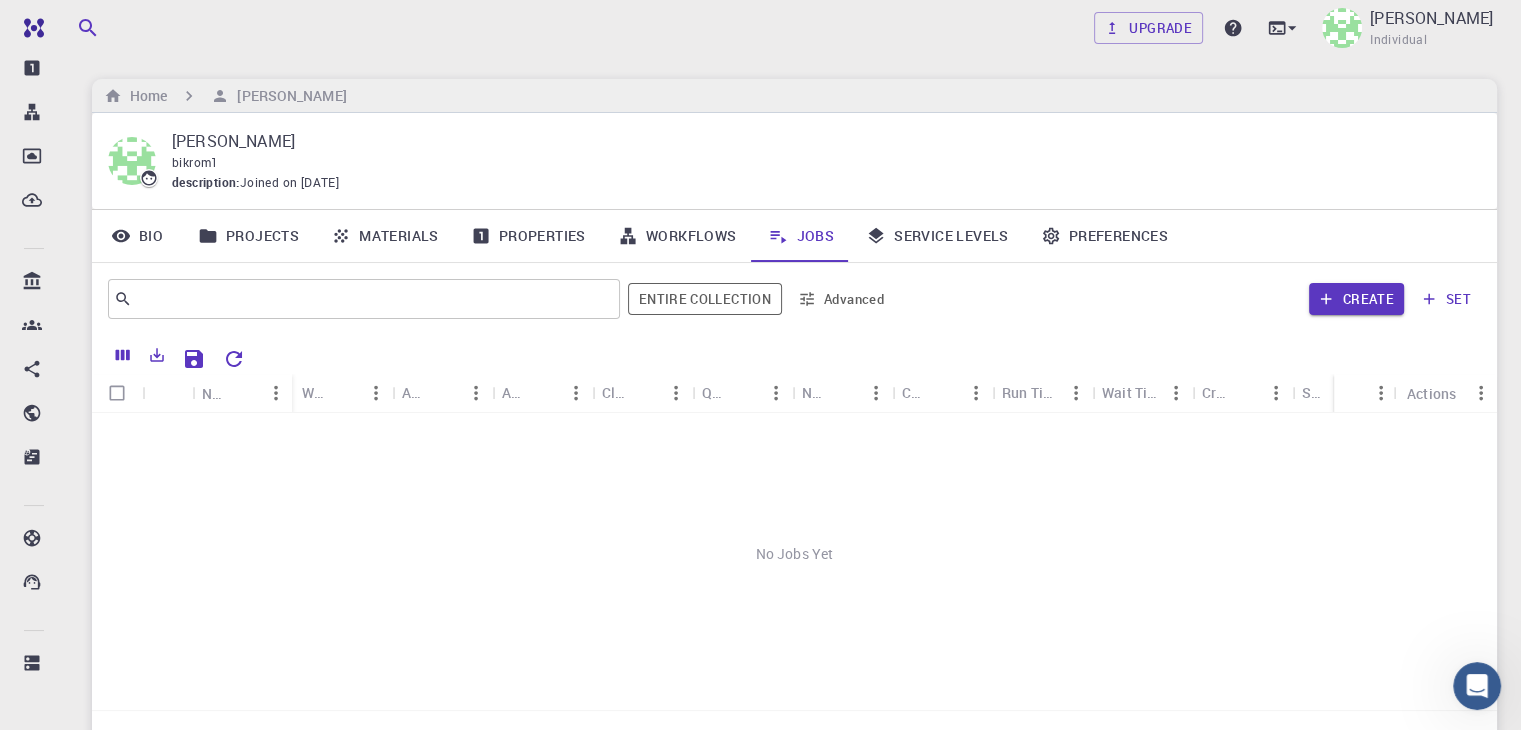 click on "Preferences" at bounding box center (1104, 236) 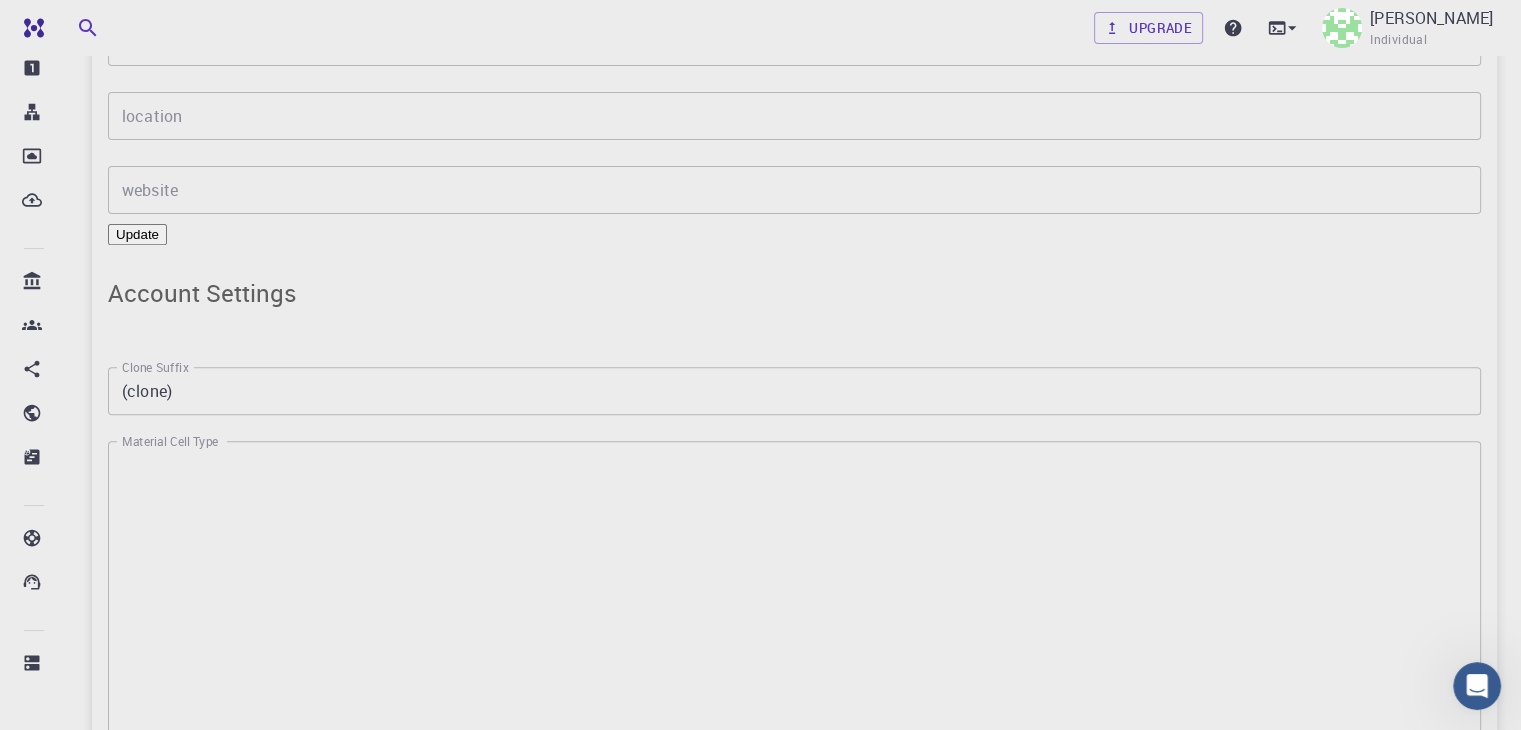scroll, scrollTop: 800, scrollLeft: 0, axis: vertical 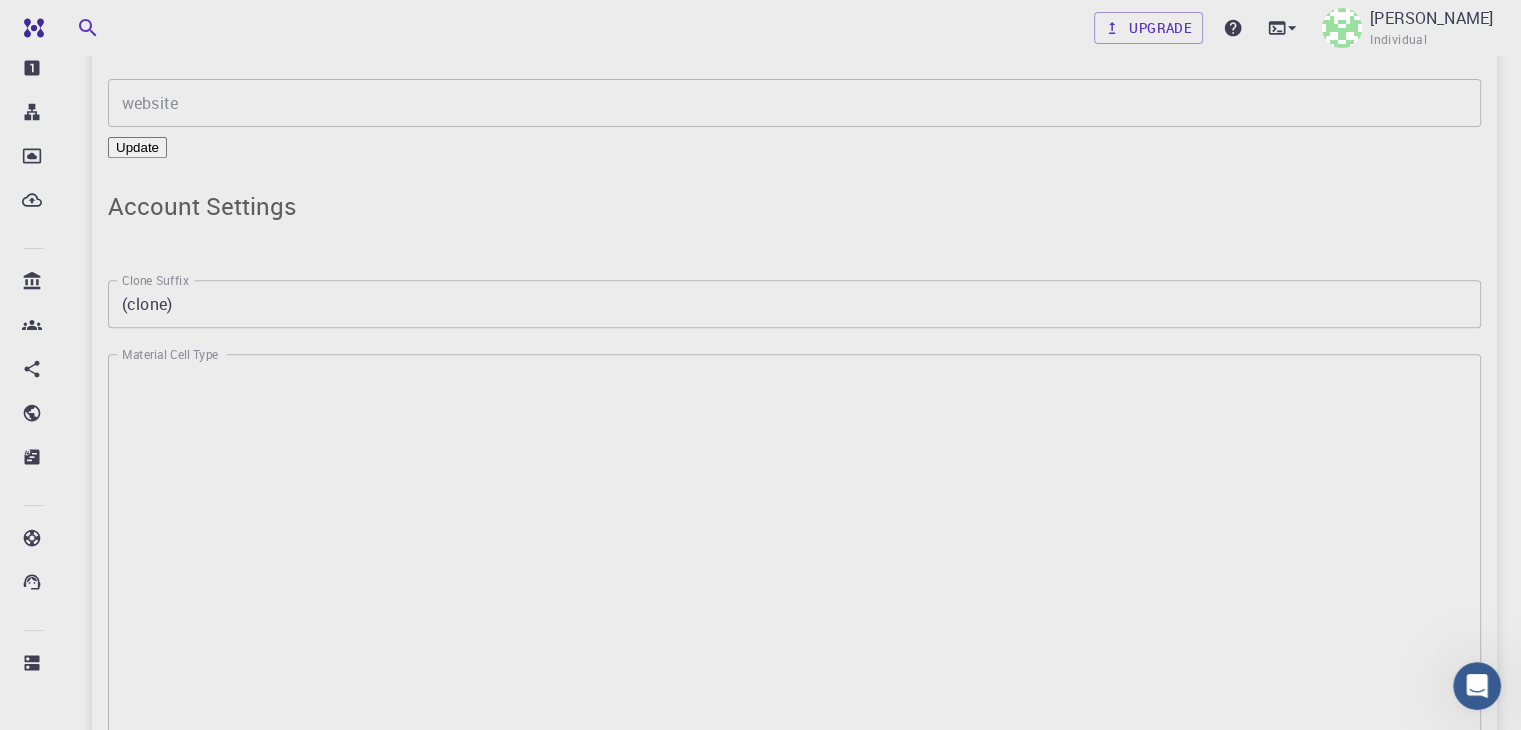 drag, startPoint x: 900, startPoint y: 77, endPoint x: 882, endPoint y: 95, distance: 25.455845 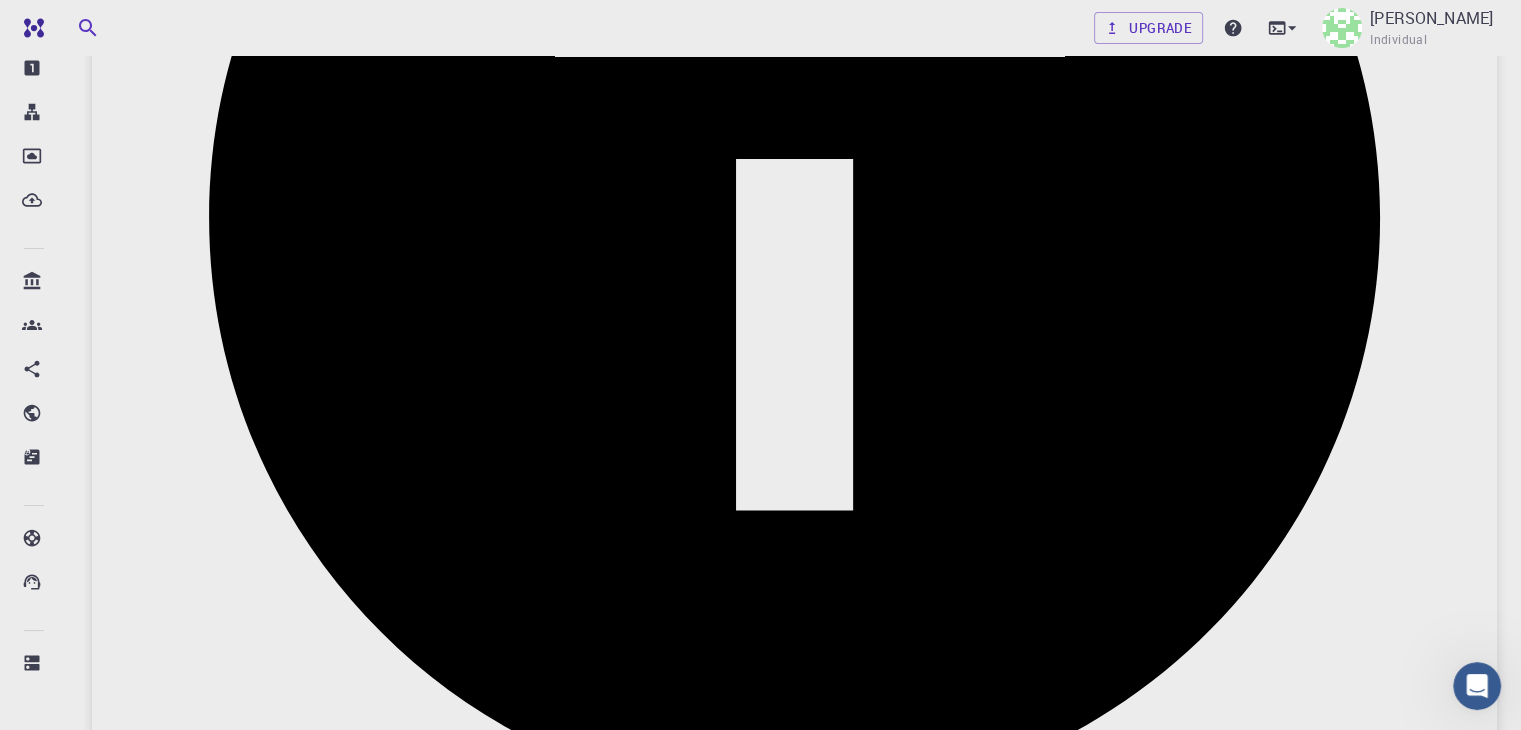 scroll, scrollTop: 532, scrollLeft: 0, axis: vertical 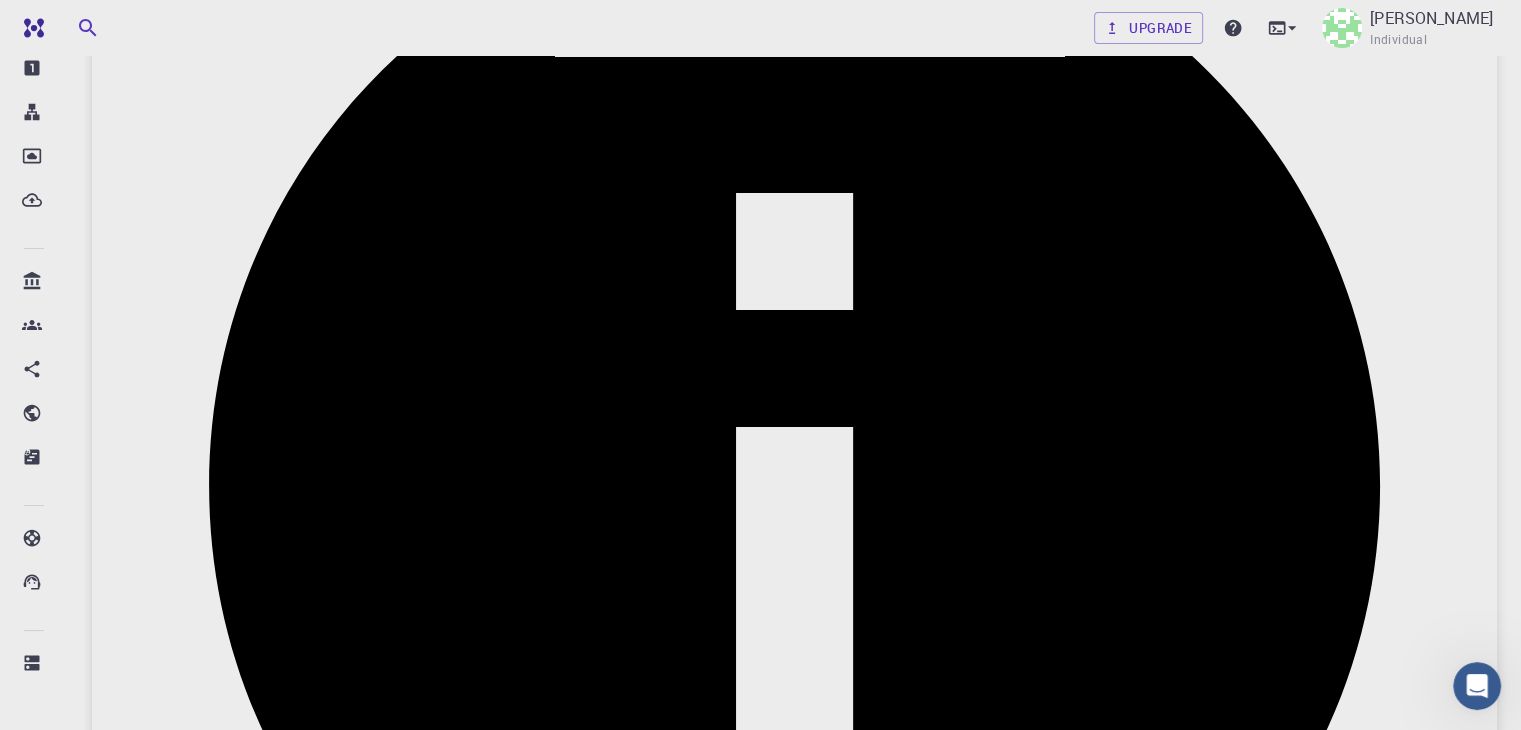 click on "Jobs" at bounding box center (801, -244) 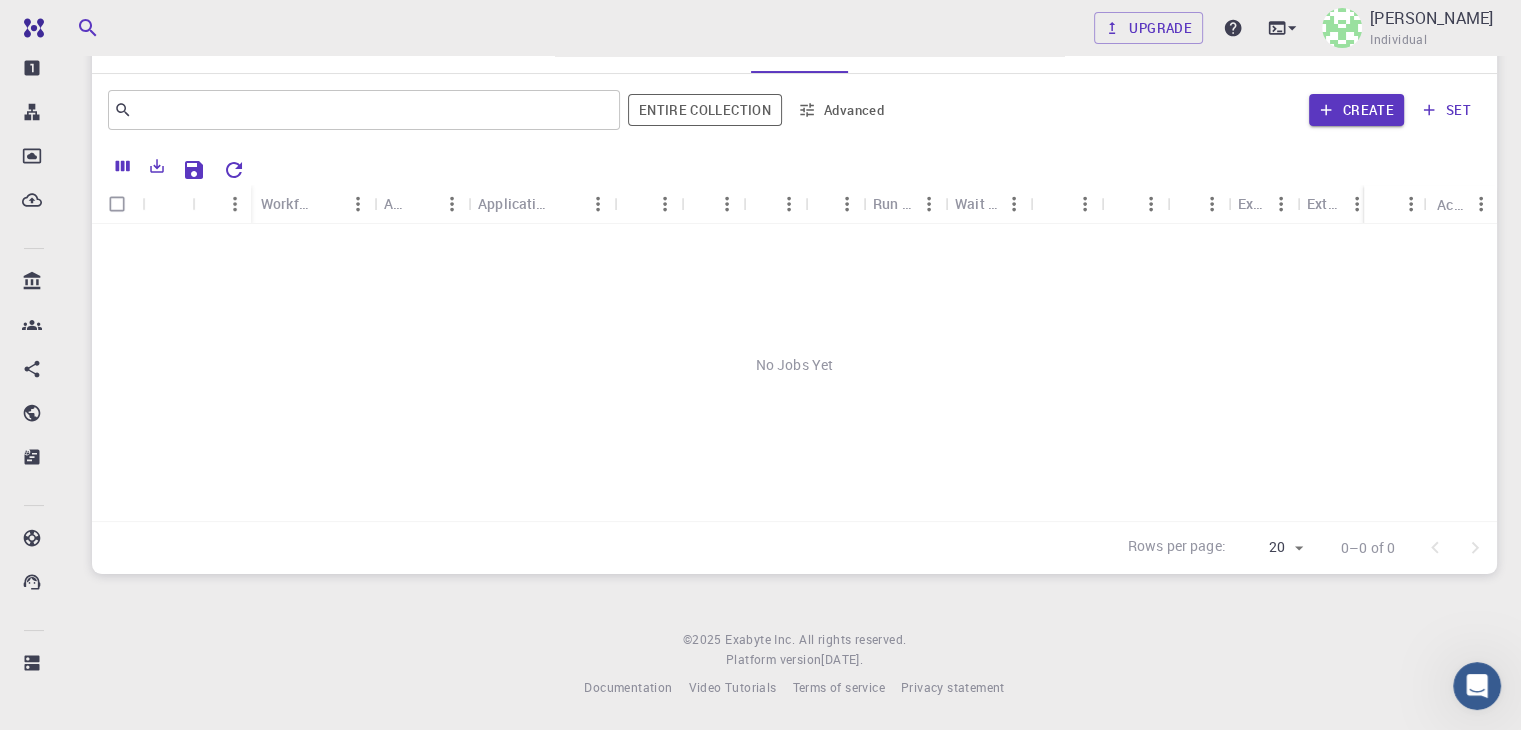 scroll, scrollTop: 188, scrollLeft: 0, axis: vertical 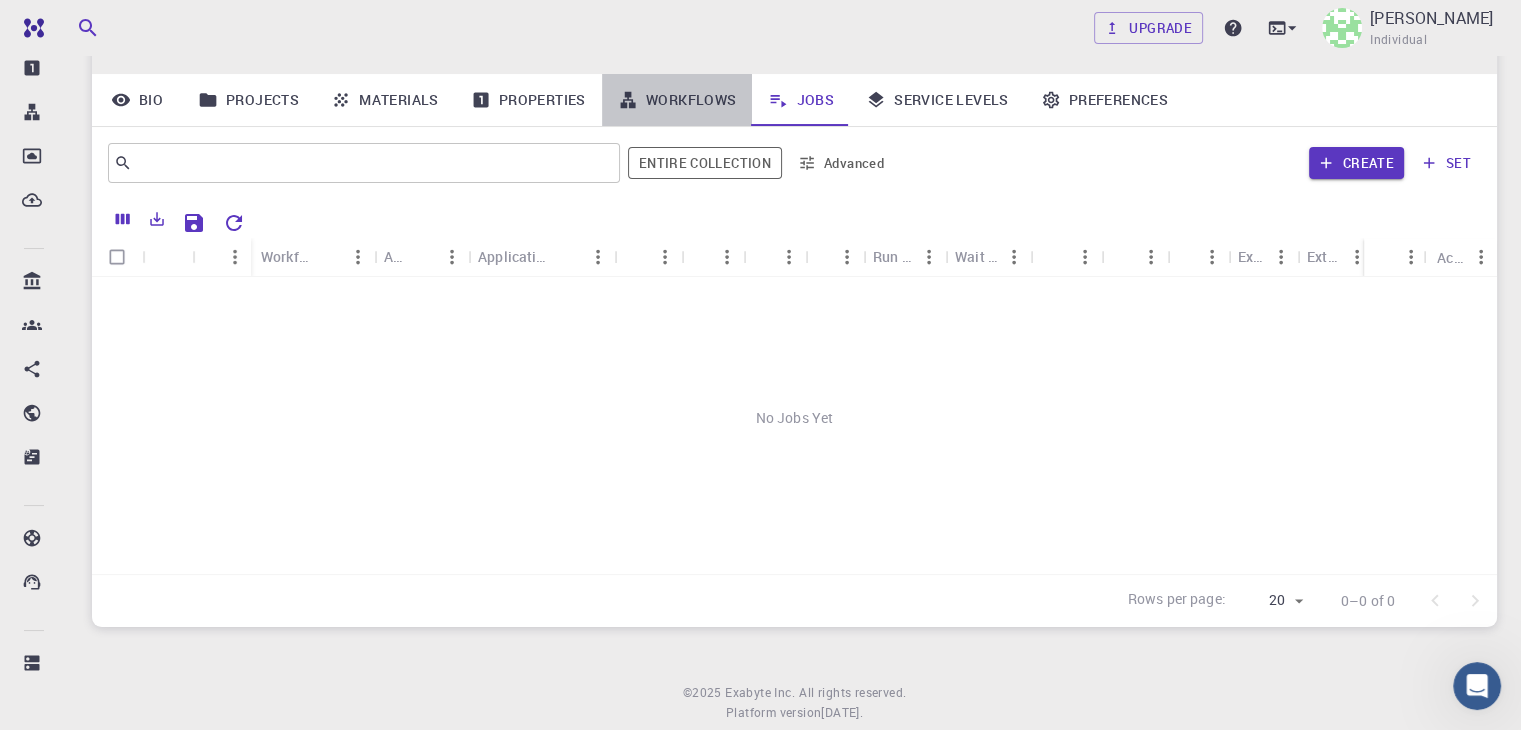click on "Workflows" at bounding box center [677, 100] 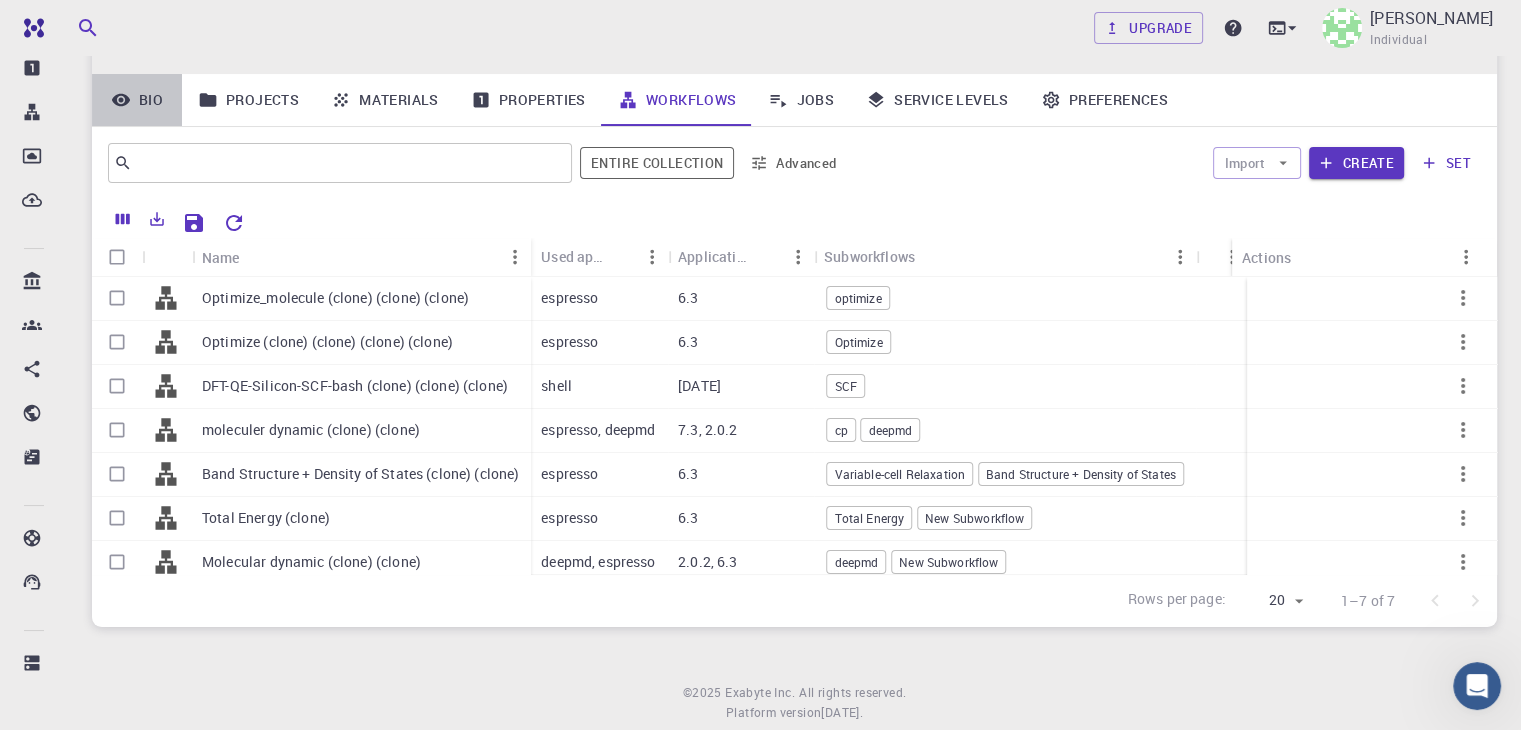 click on "Bio" at bounding box center [137, 100] 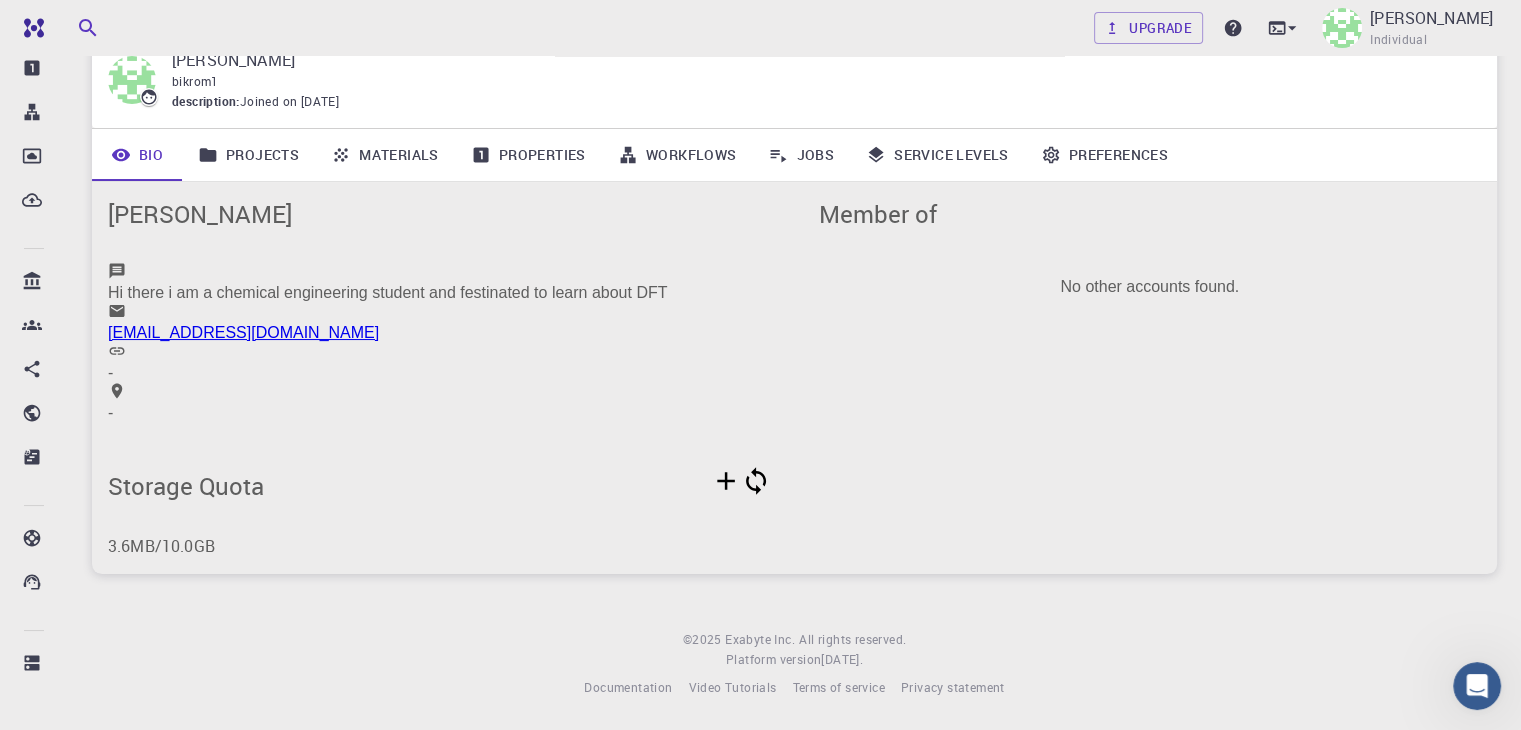 click on "Projects" at bounding box center [248, 155] 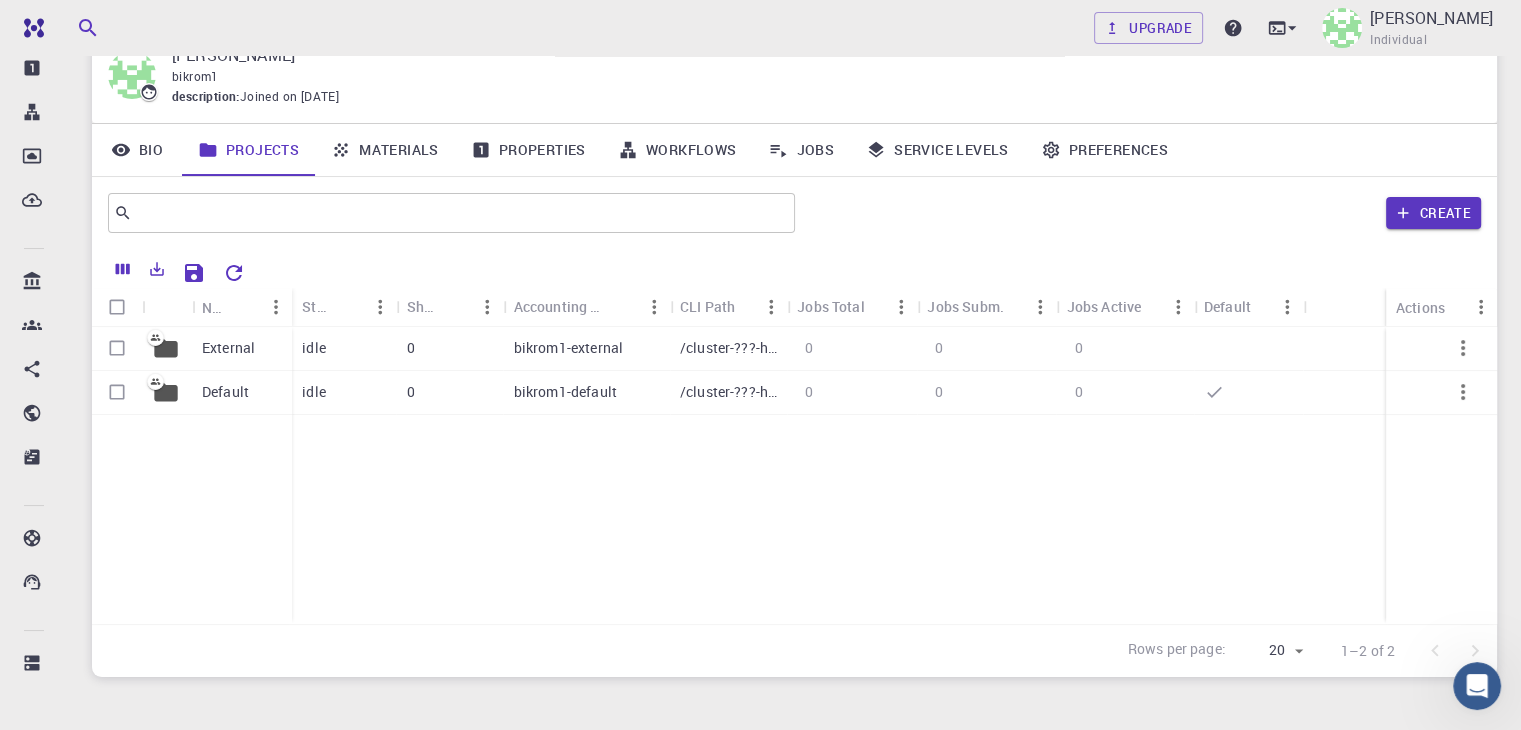 click on "Jobs" at bounding box center [801, 150] 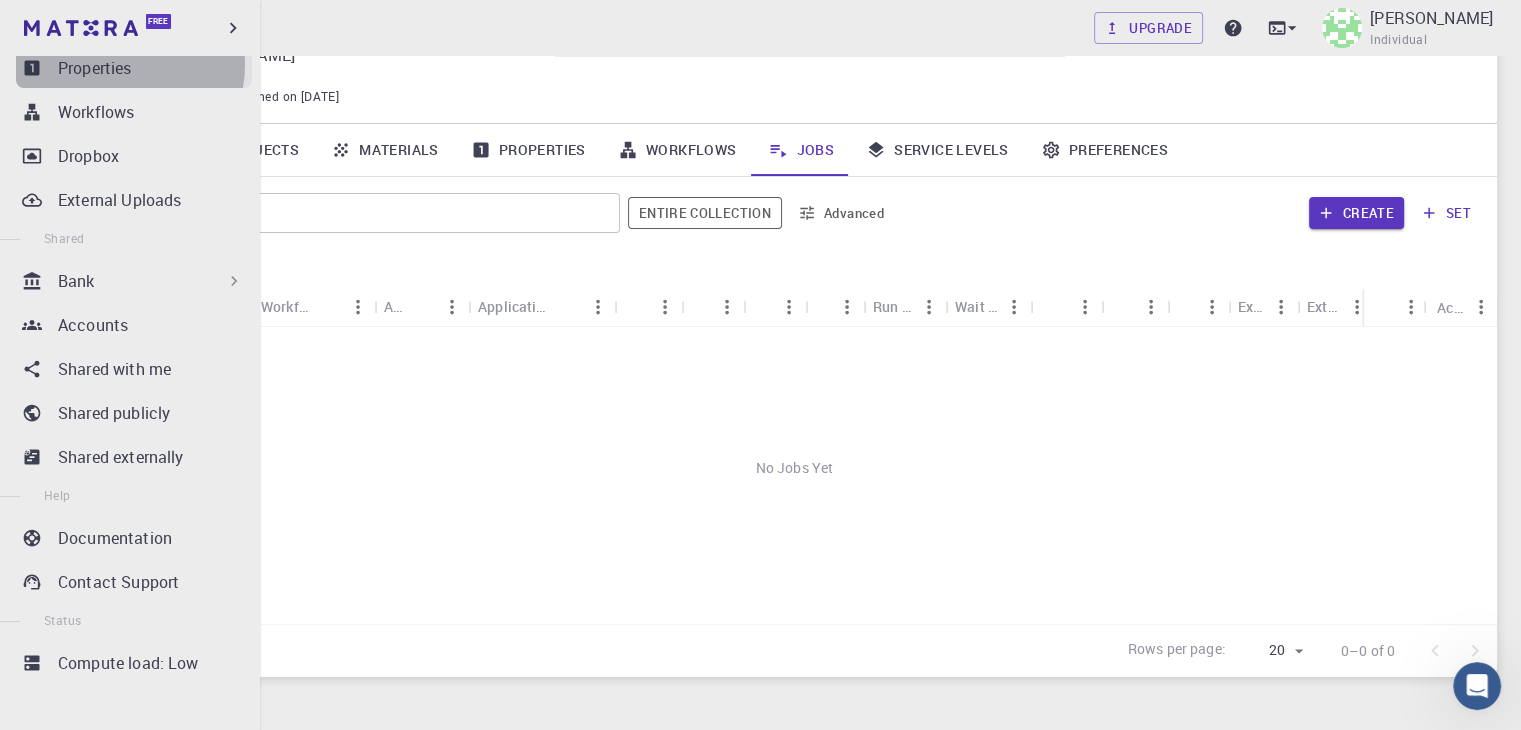 click on "Properties" at bounding box center [95, 68] 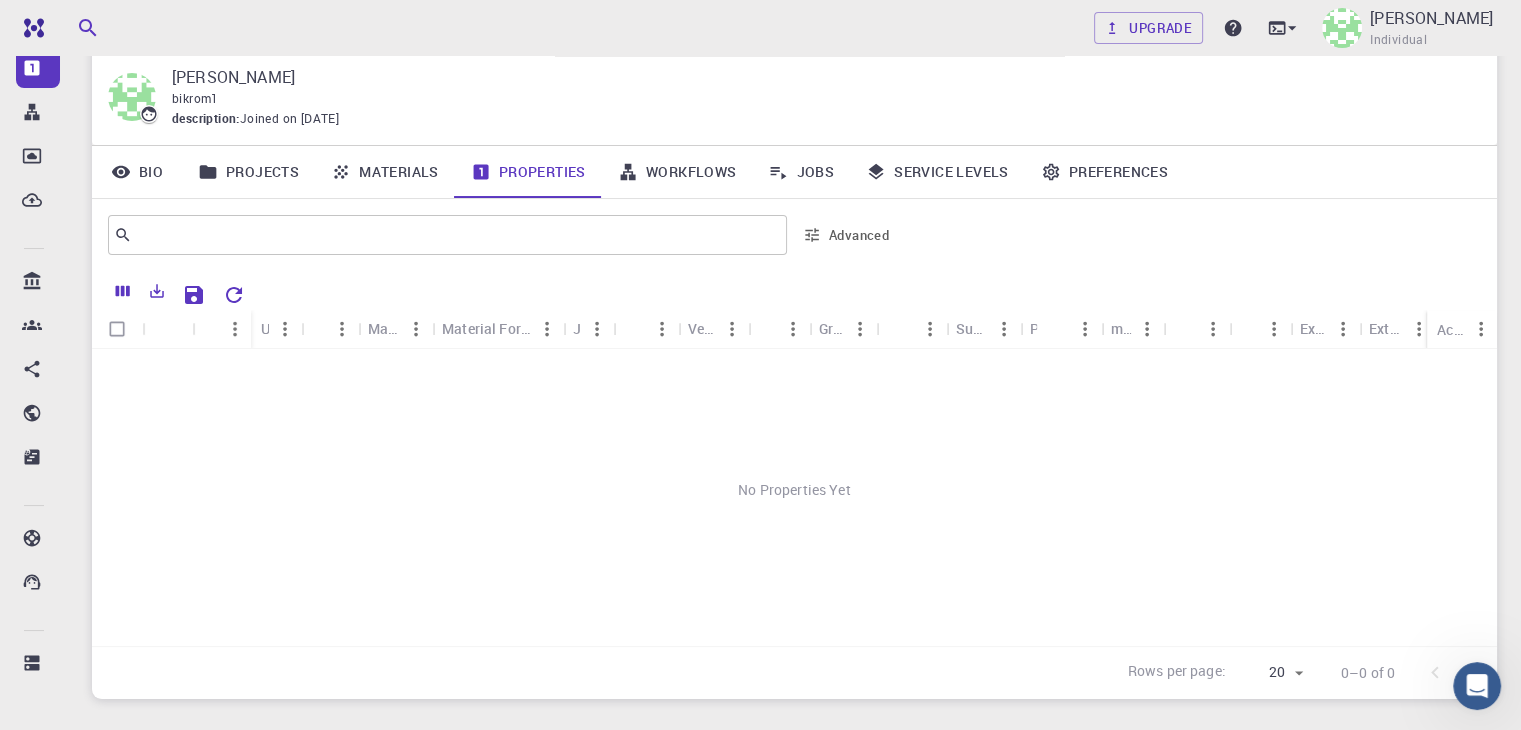 scroll, scrollTop: 188, scrollLeft: 0, axis: vertical 